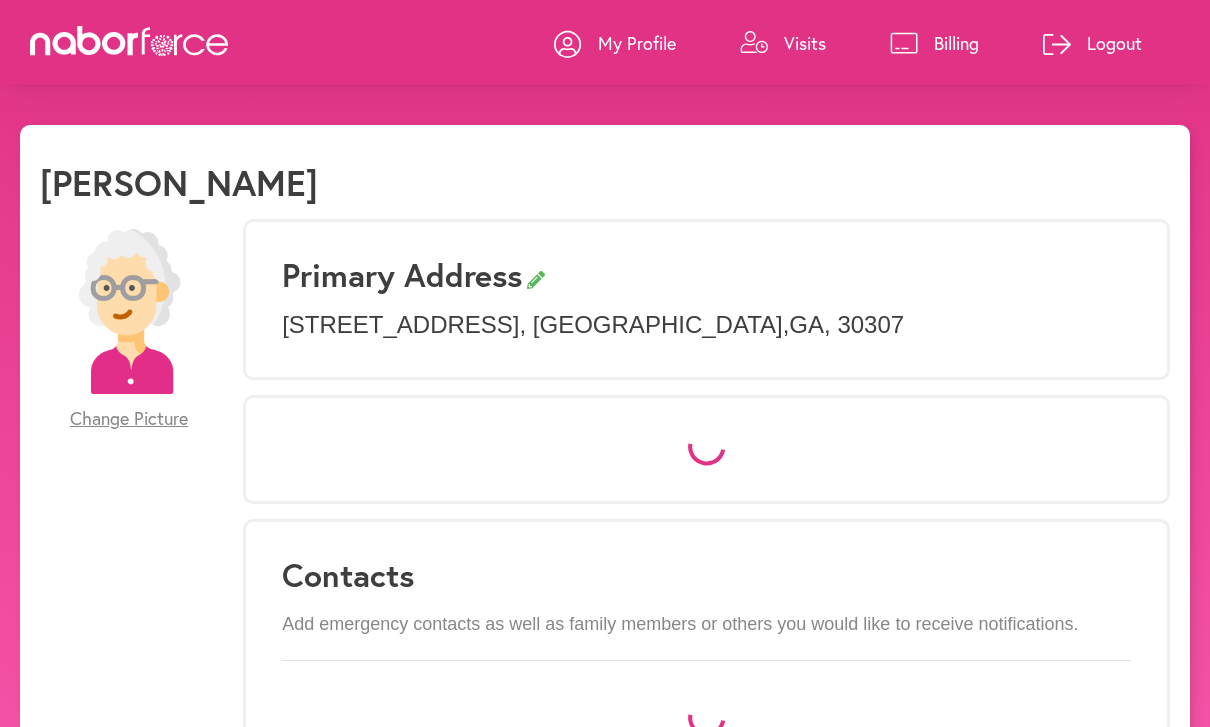 scroll, scrollTop: 107, scrollLeft: 0, axis: vertical 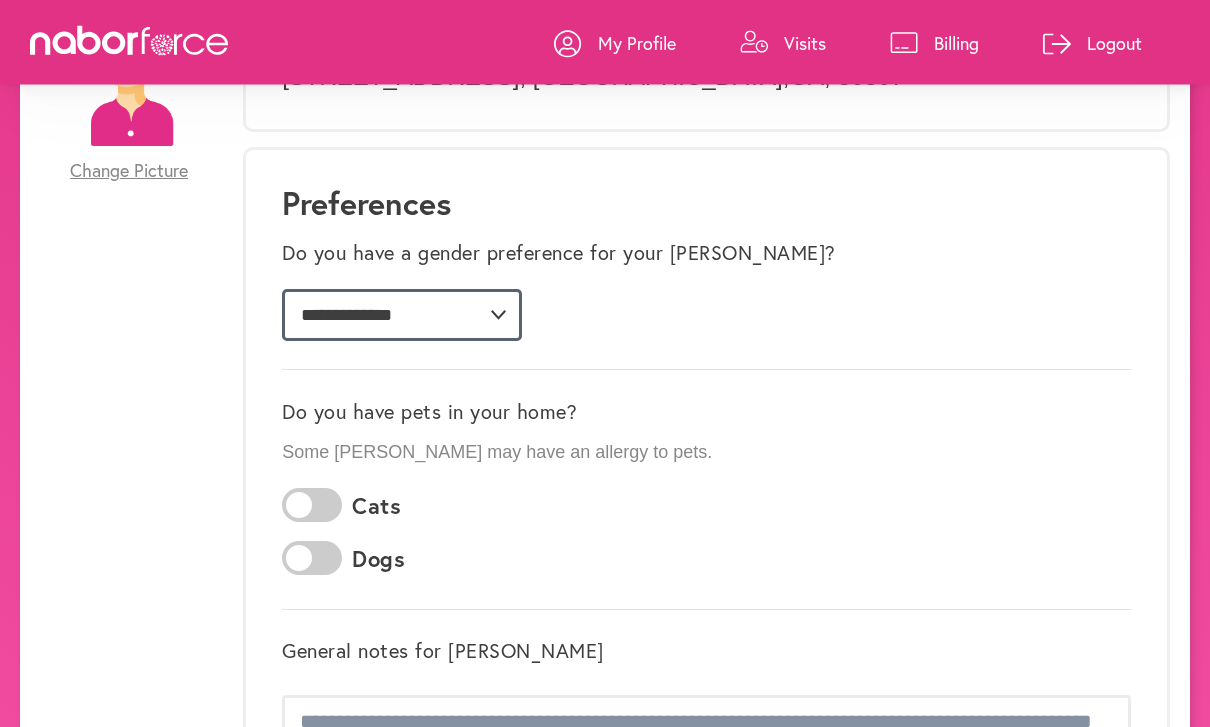 click on "**********" at bounding box center (402, 316) 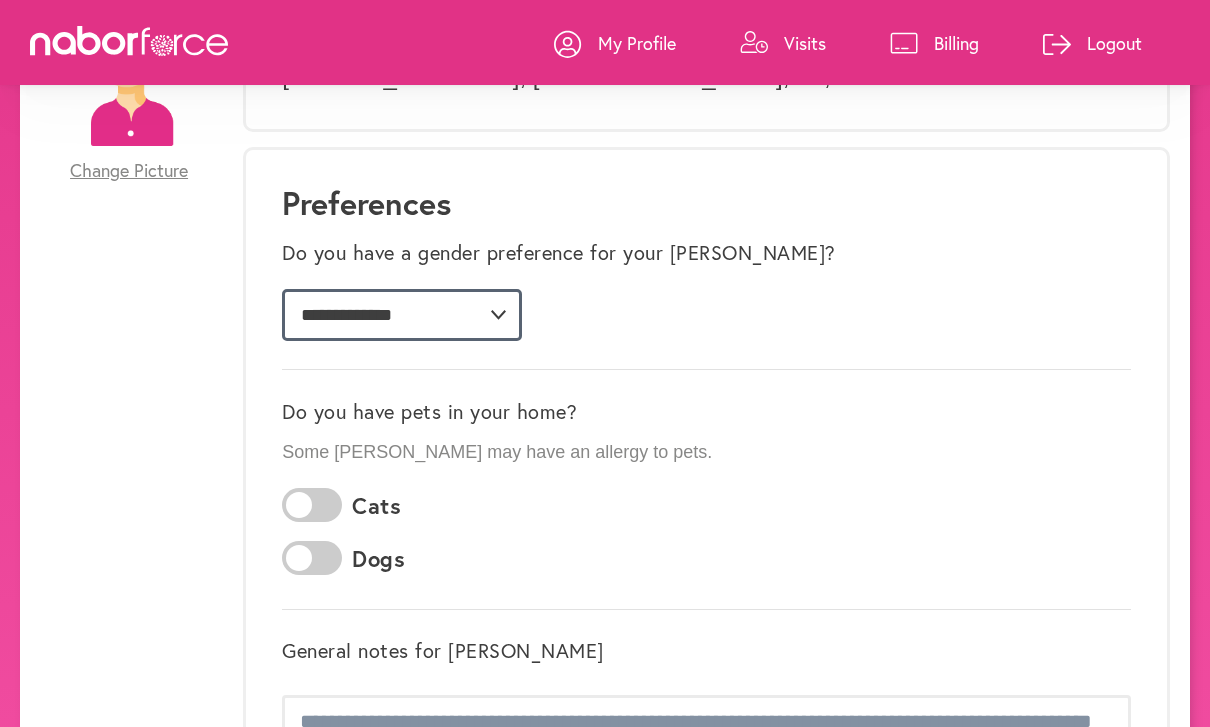 select on "*" 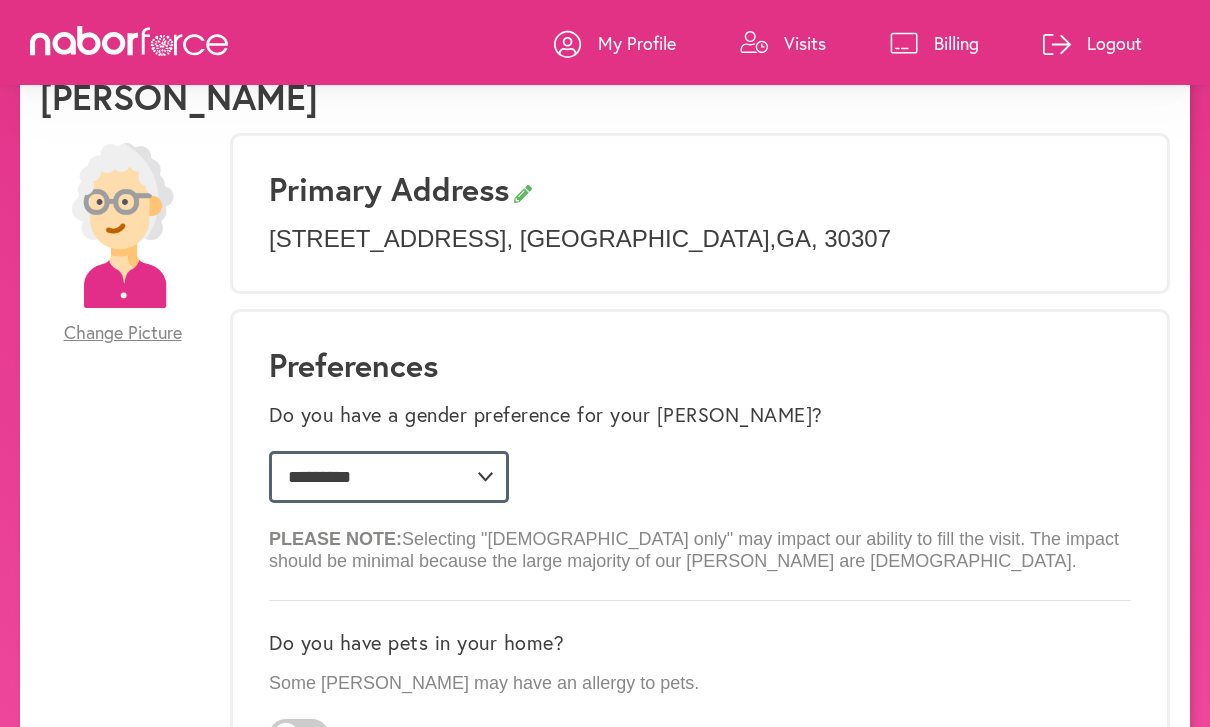 scroll, scrollTop: 0, scrollLeft: 0, axis: both 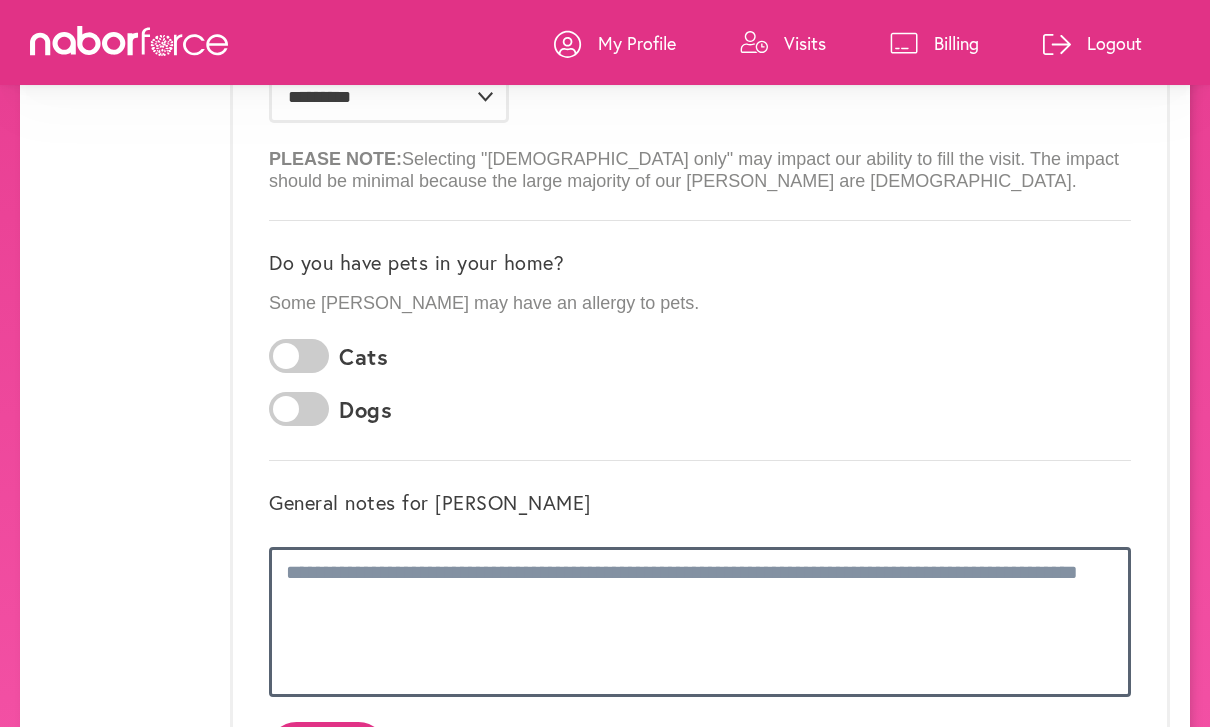 click at bounding box center (700, 622) 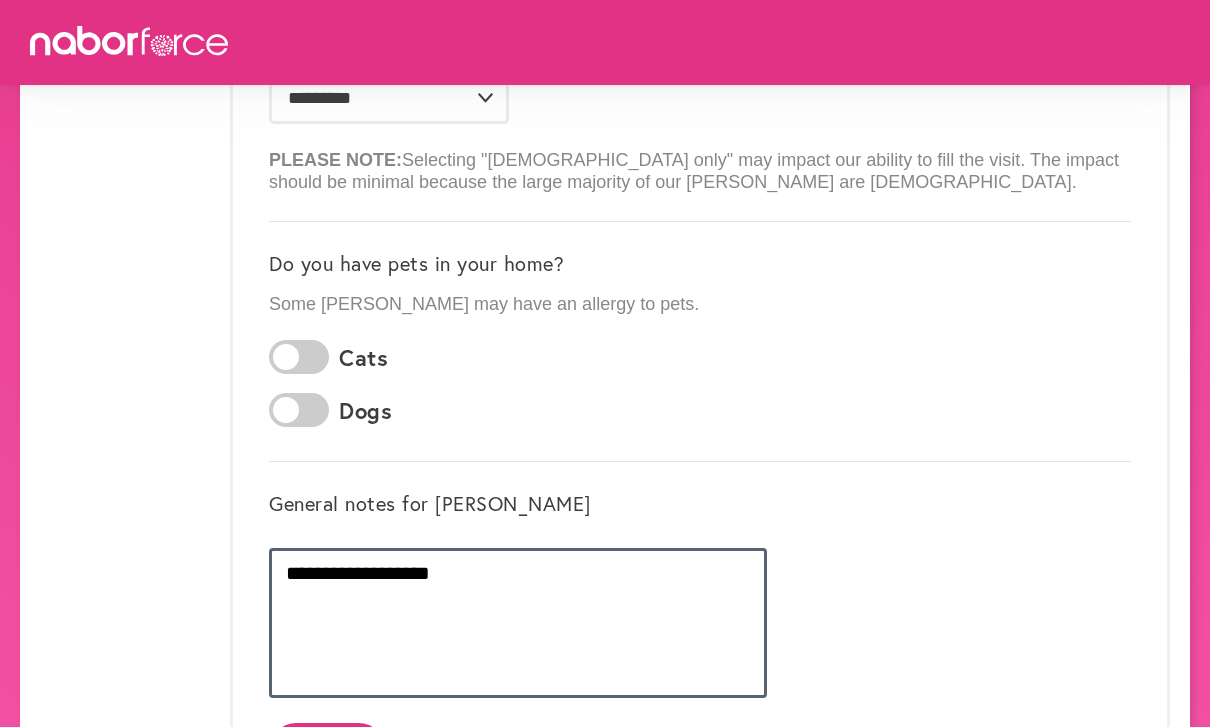 scroll, scrollTop: 466, scrollLeft: 0, axis: vertical 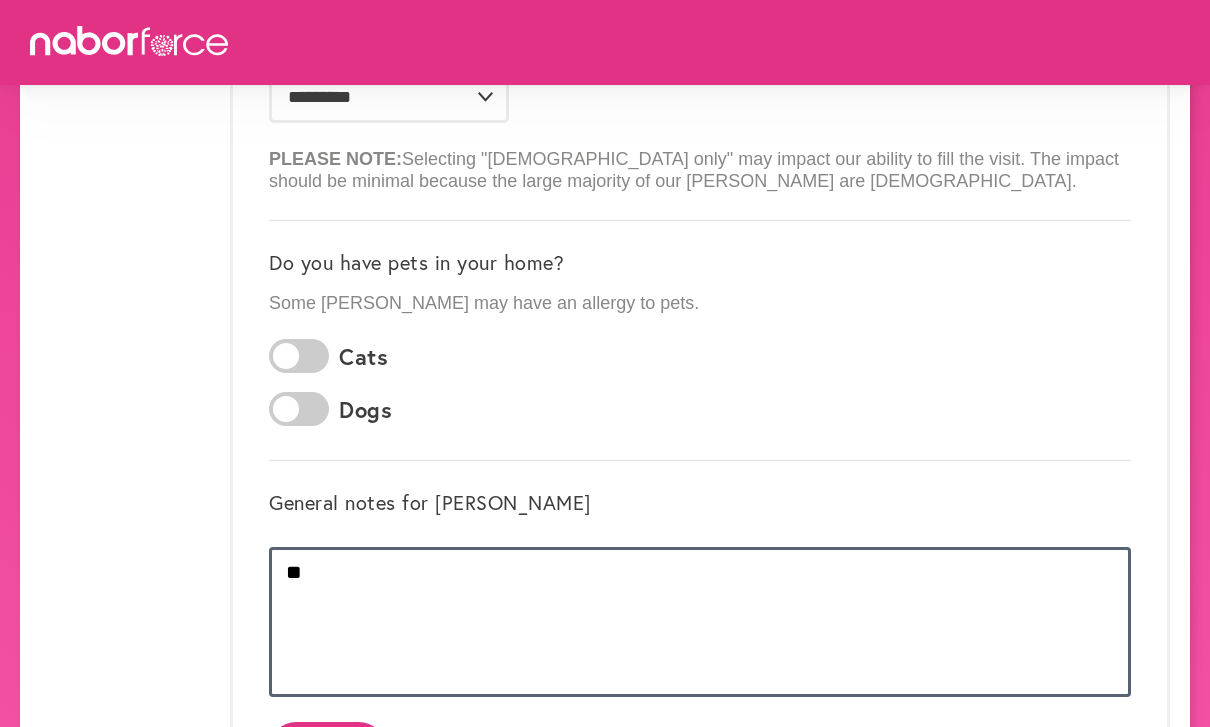 type on "*" 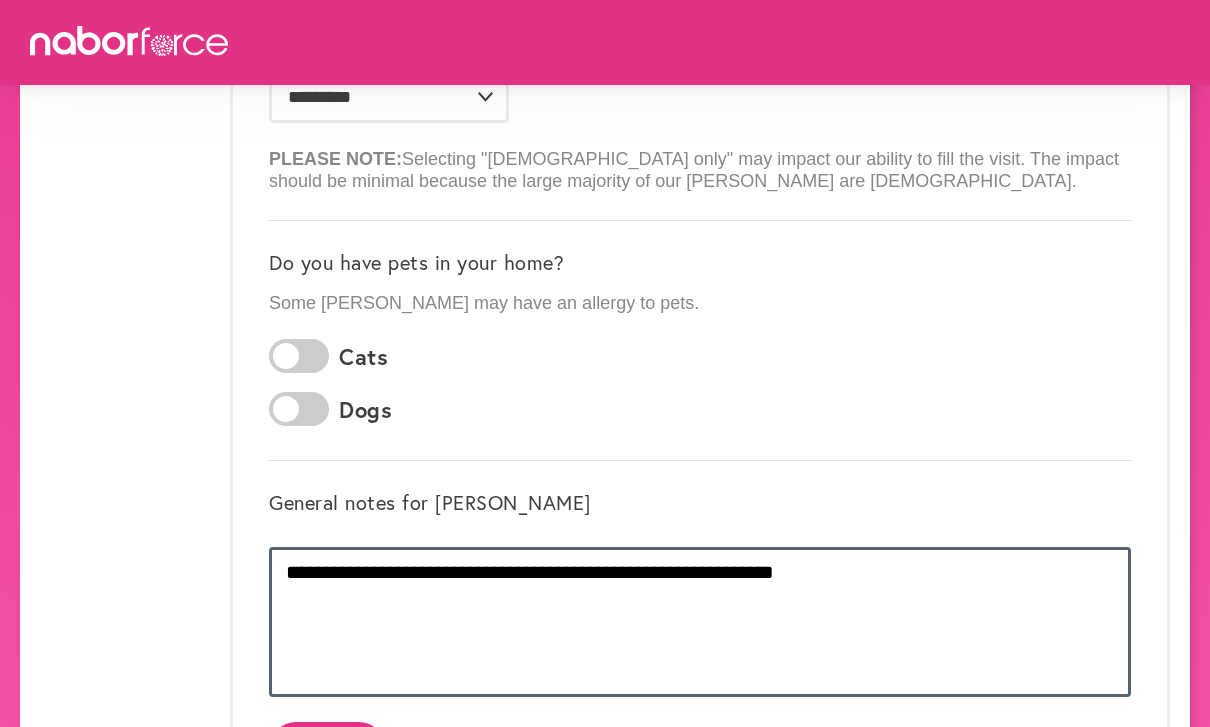 click on "**********" at bounding box center [700, 622] 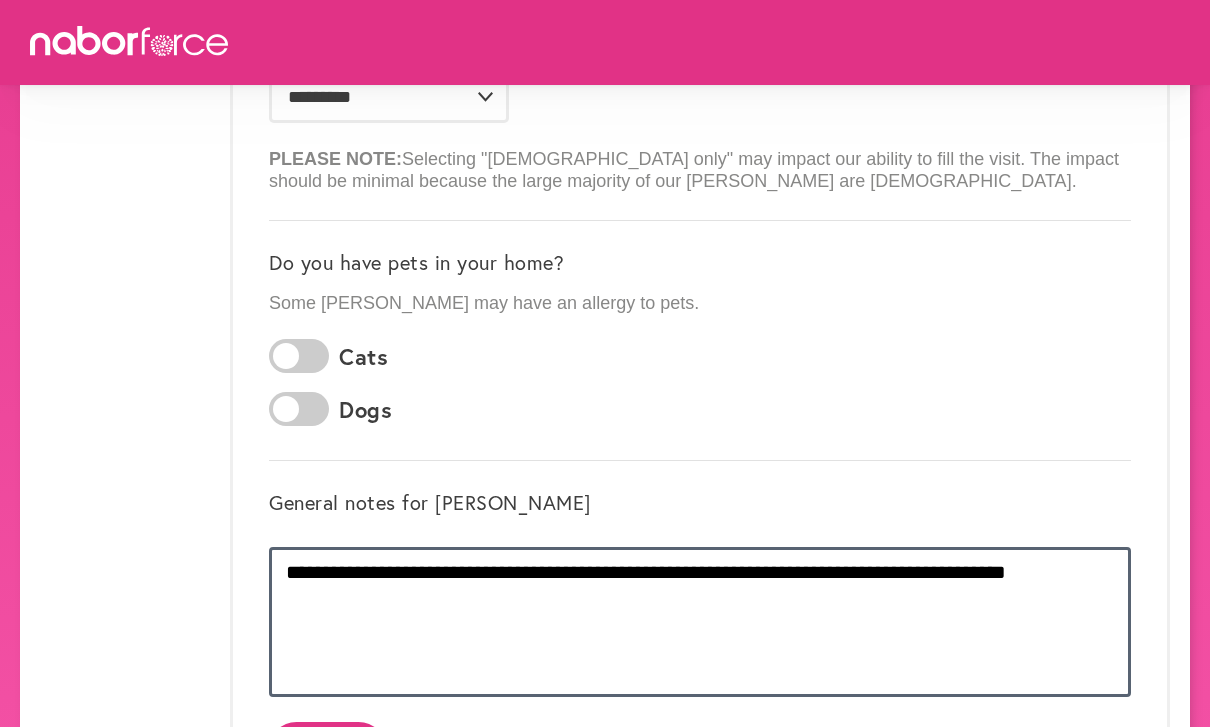 click on "**********" at bounding box center (700, 622) 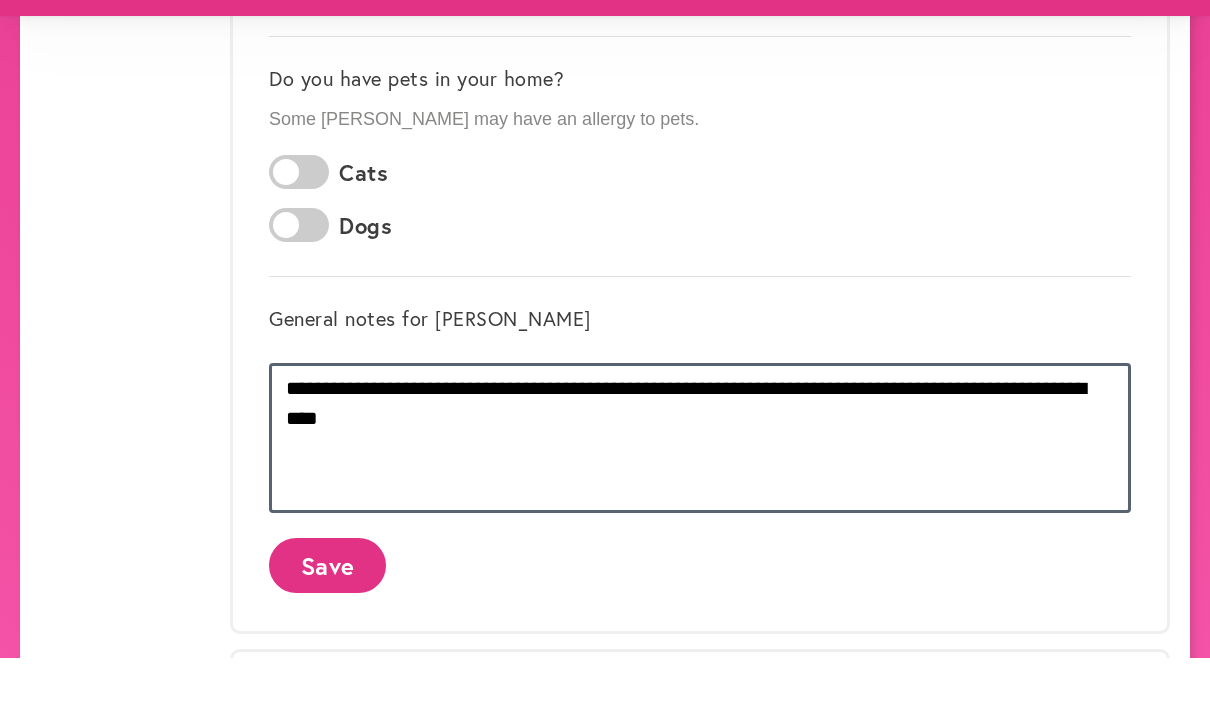 scroll, scrollTop: 582, scrollLeft: 0, axis: vertical 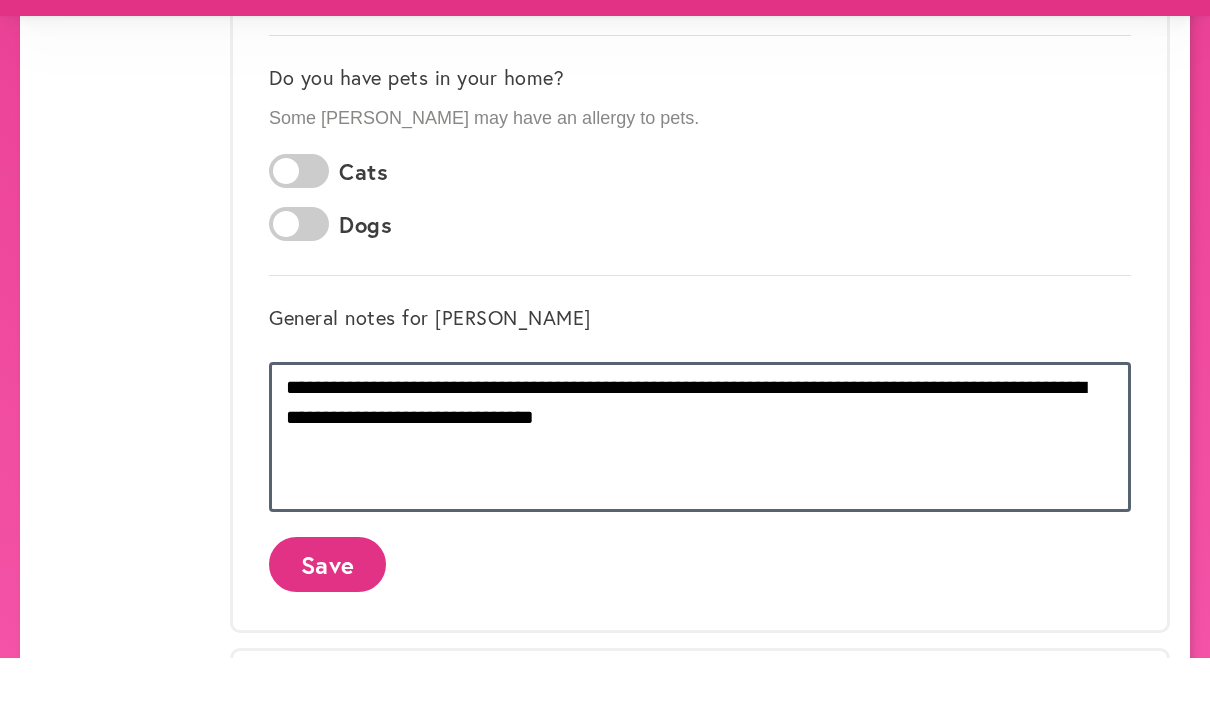 click on "**********" at bounding box center [700, 506] 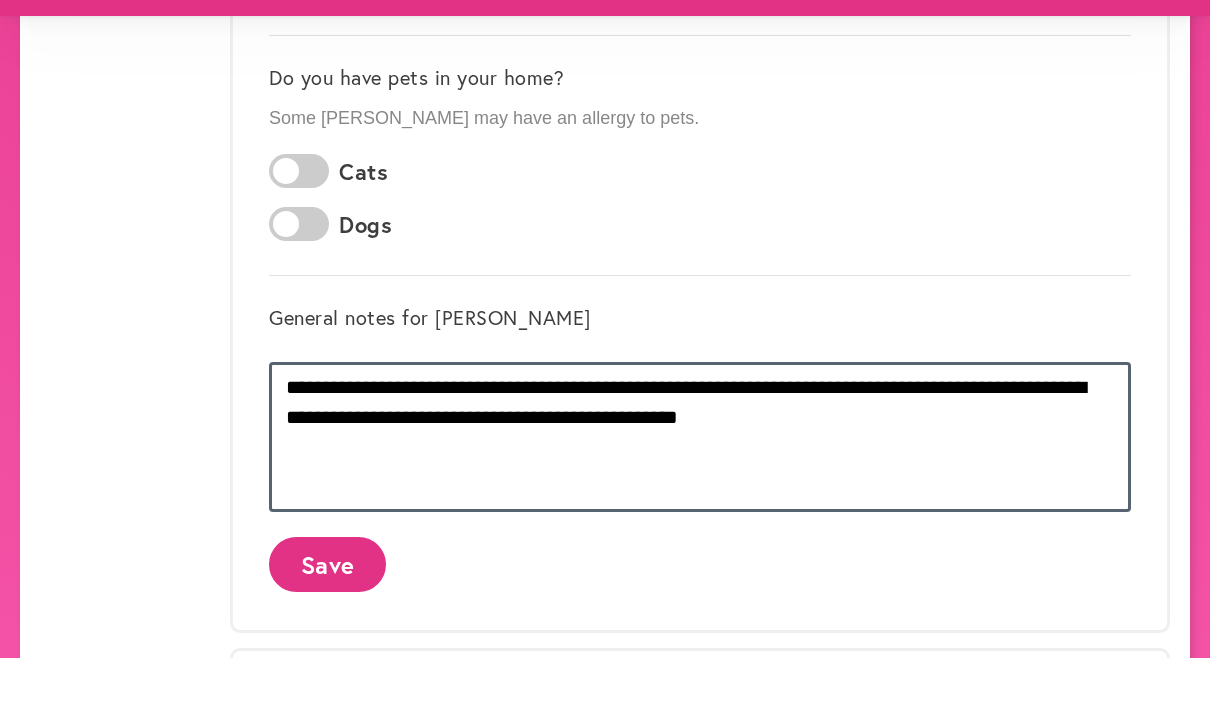 click on "**********" at bounding box center (700, 506) 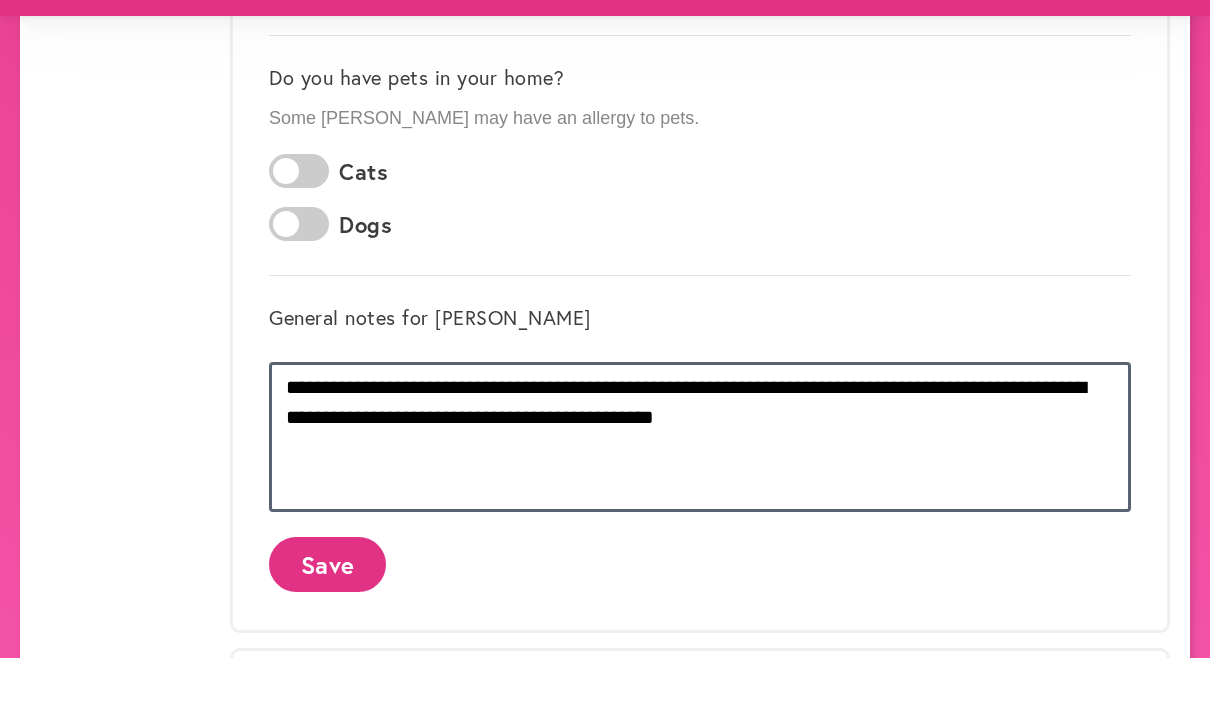click on "**********" at bounding box center [700, 506] 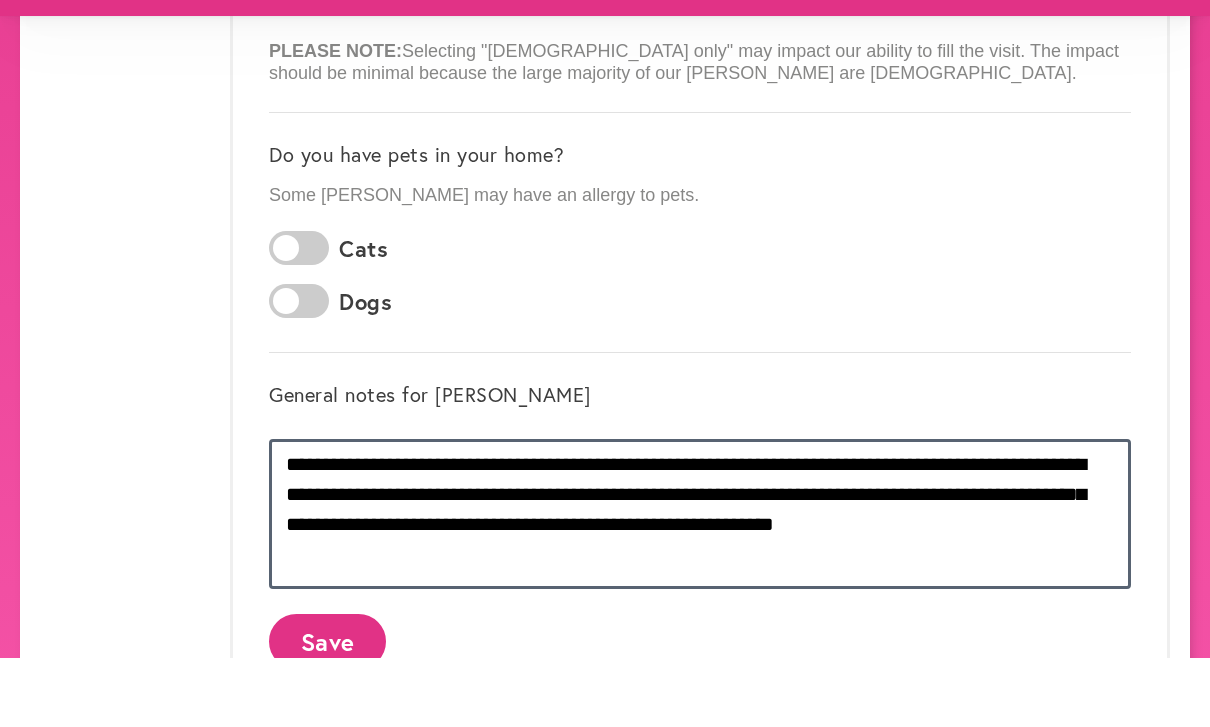 scroll, scrollTop: 543, scrollLeft: 0, axis: vertical 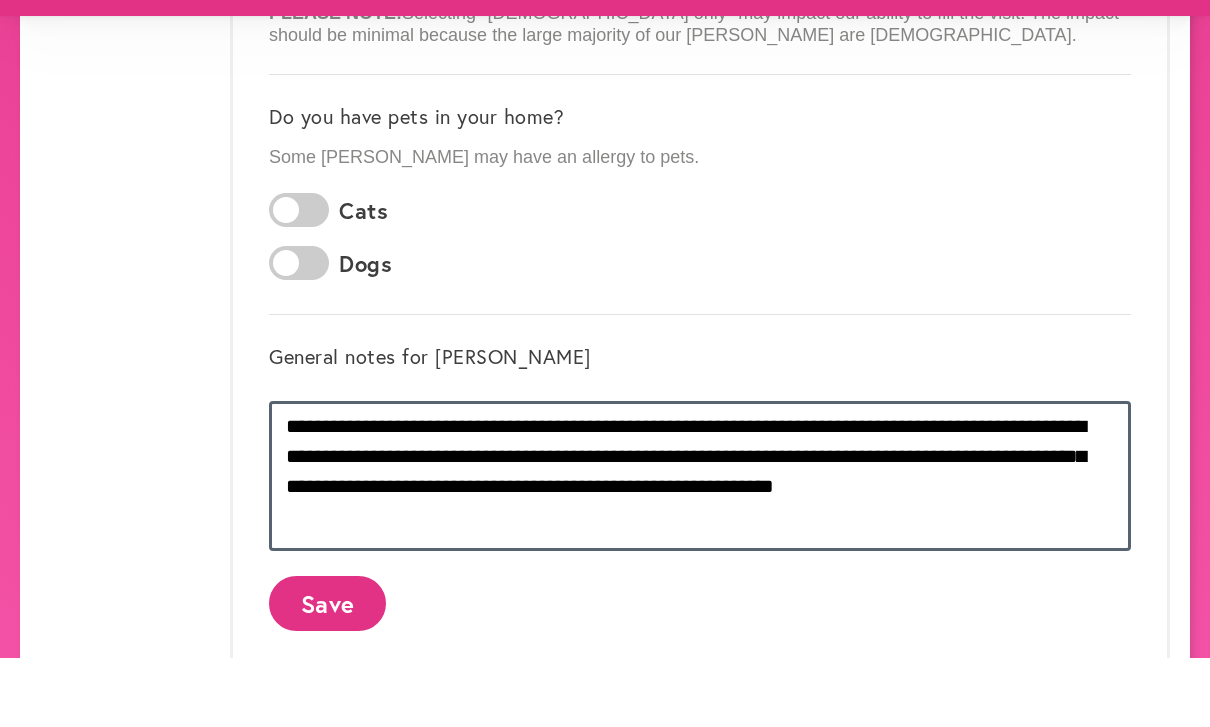 click on "**********" at bounding box center (700, 545) 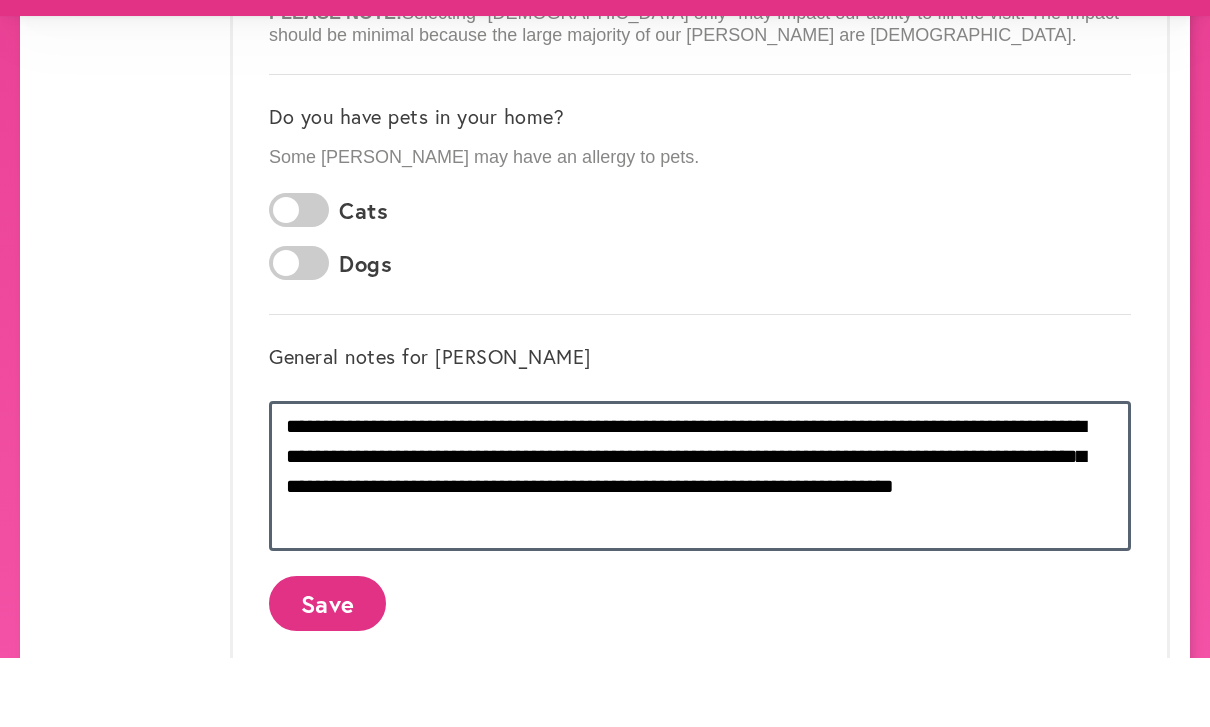 click on "**********" at bounding box center (700, 545) 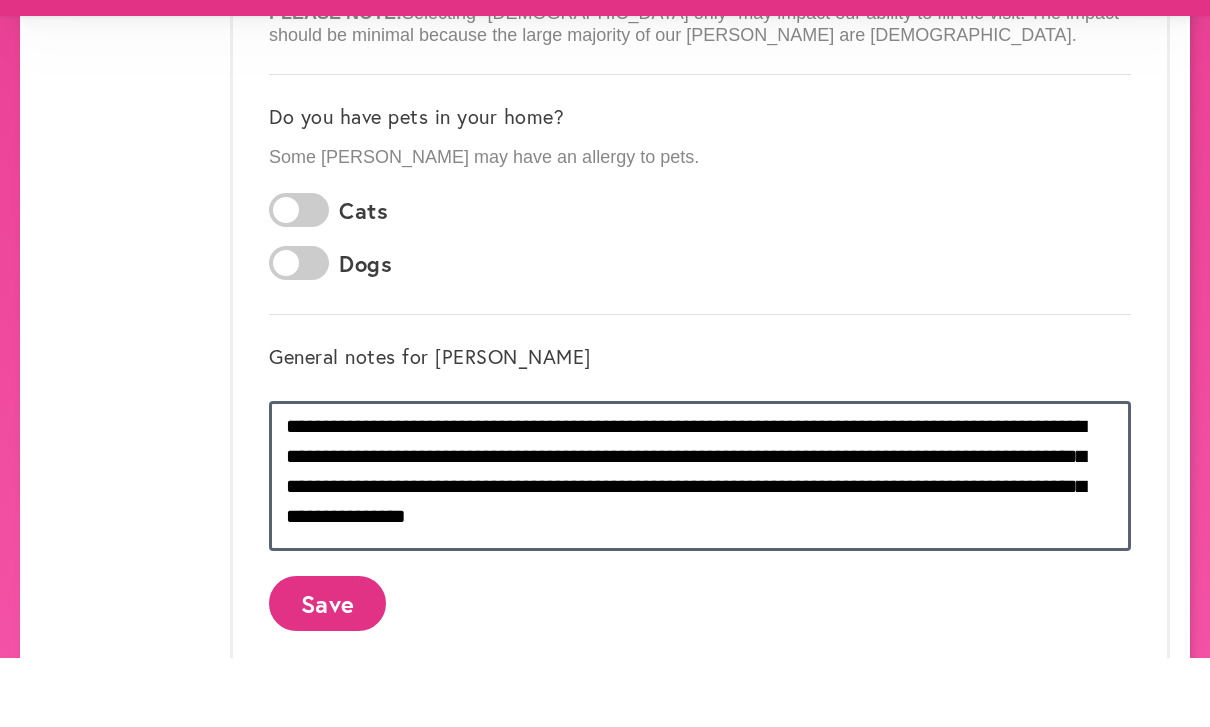 click on "**********" at bounding box center [700, 545] 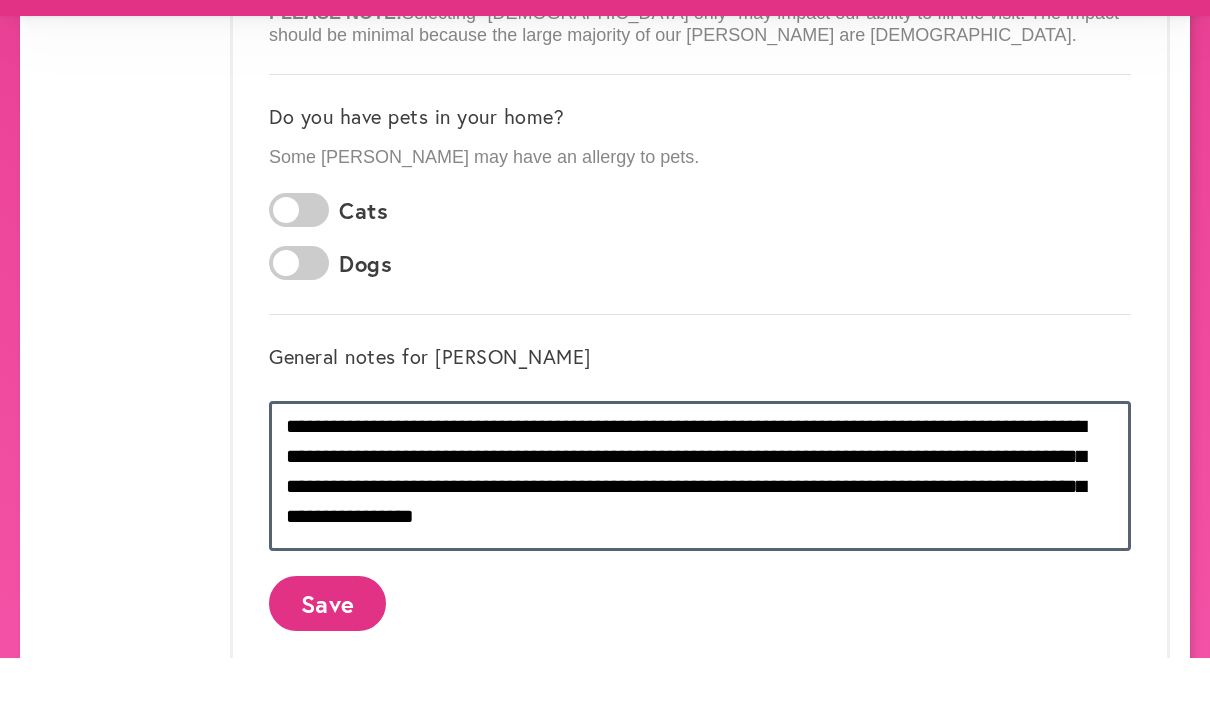 click on "**********" at bounding box center [700, 545] 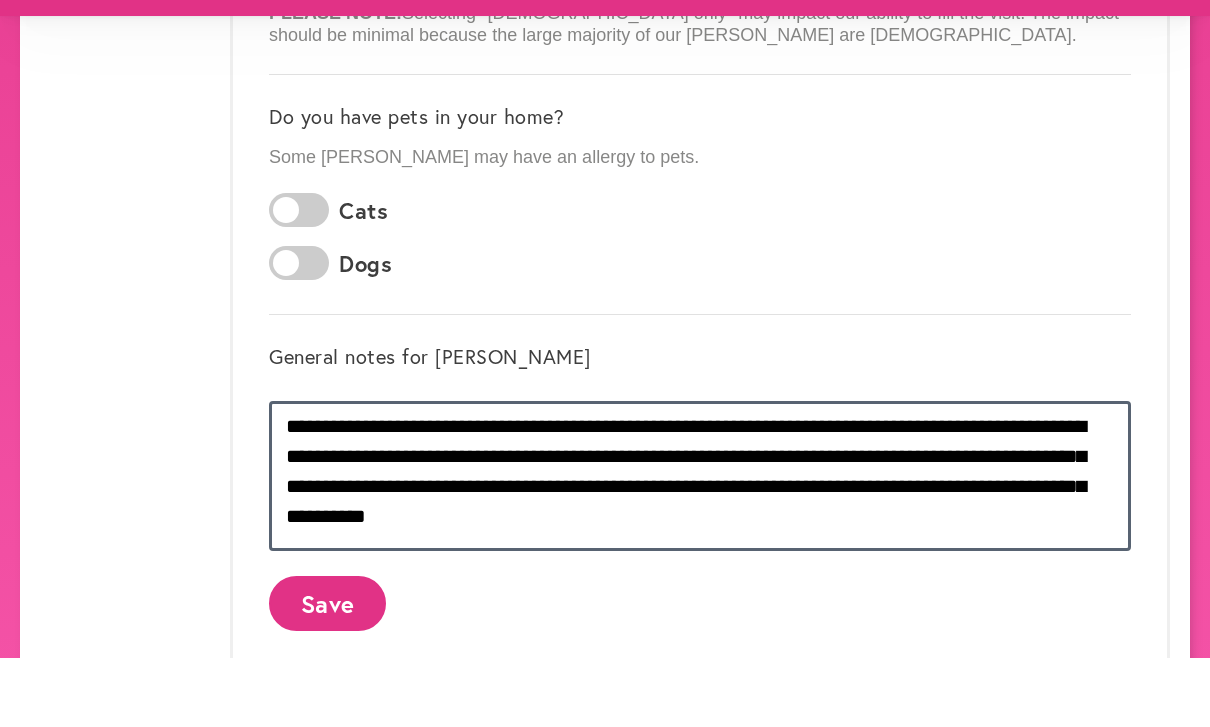 click on "**********" at bounding box center [700, 545] 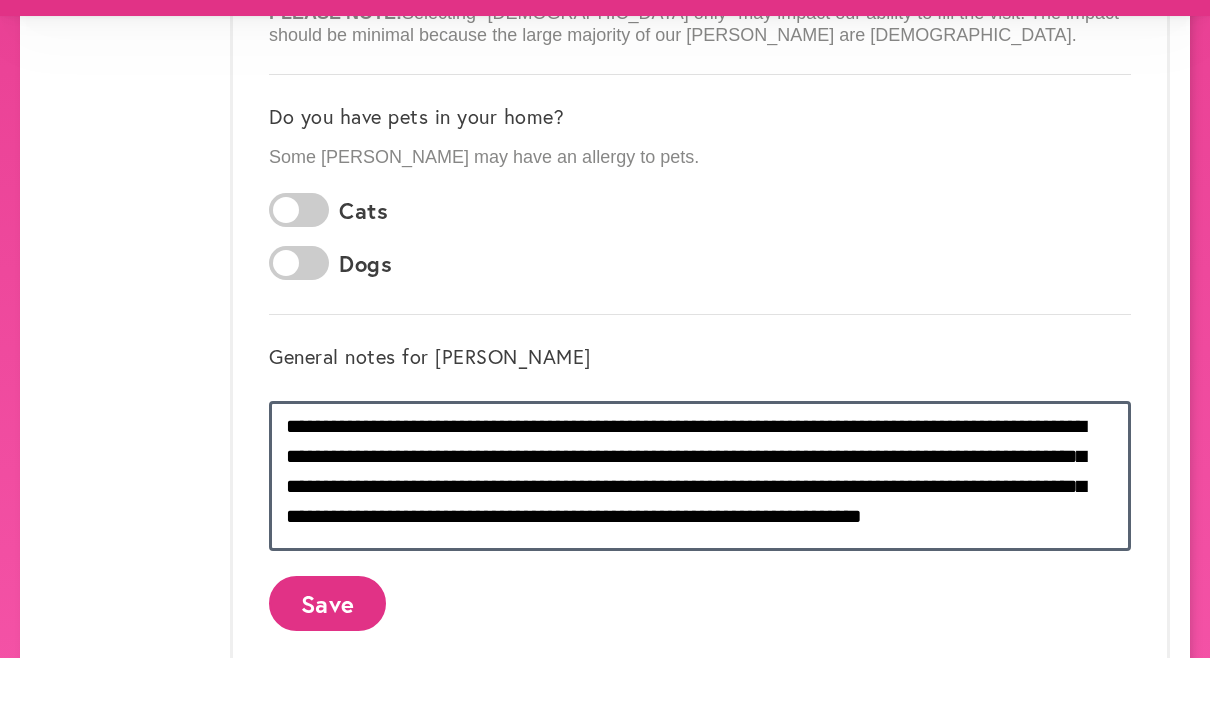 scroll, scrollTop: 12, scrollLeft: 0, axis: vertical 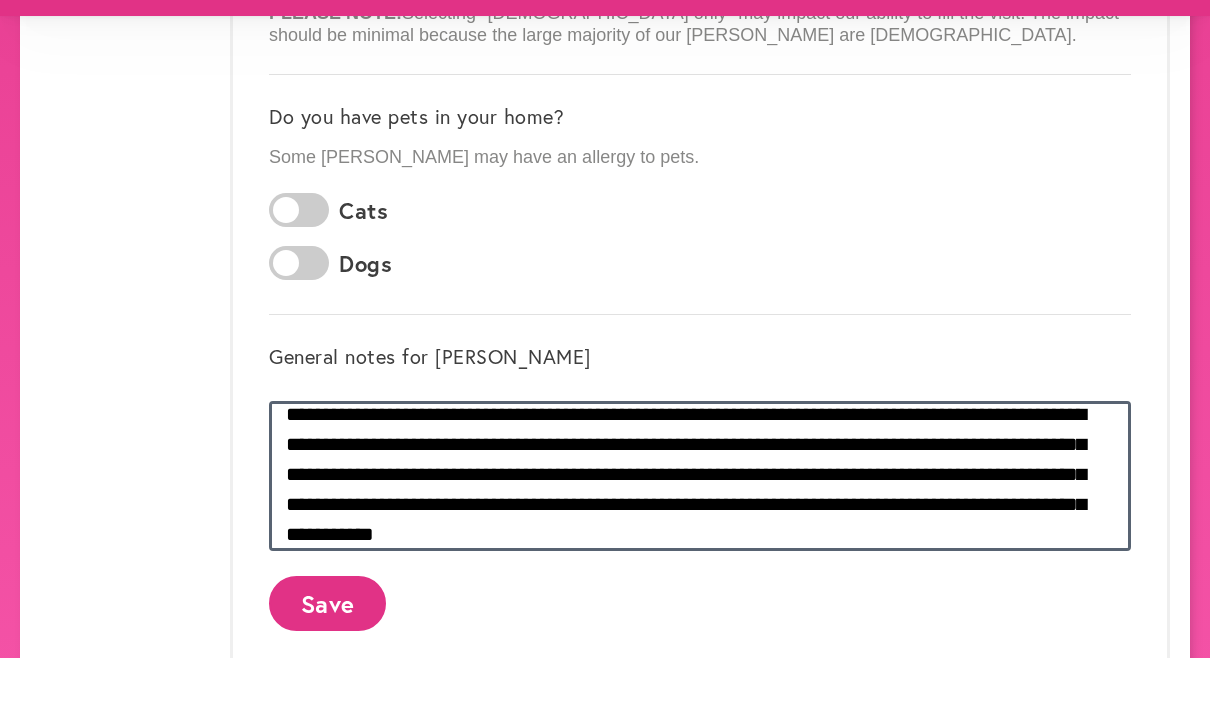 click on "**********" at bounding box center (700, 545) 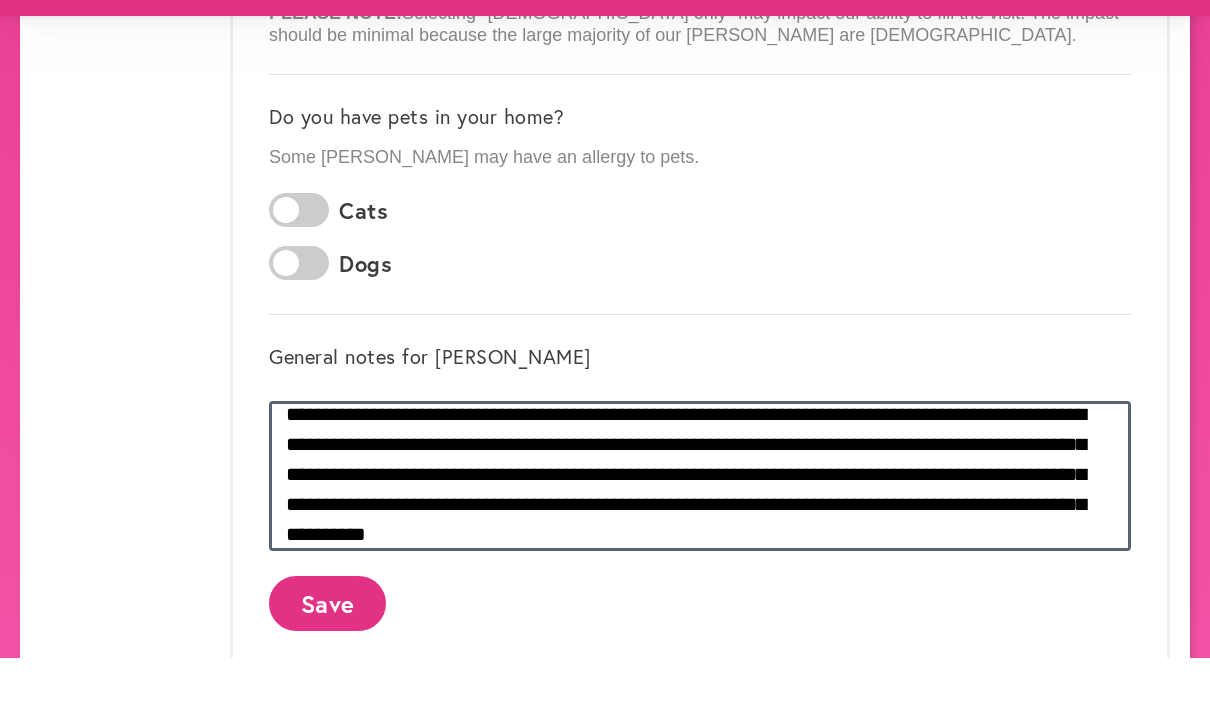click on "**********" at bounding box center [700, 545] 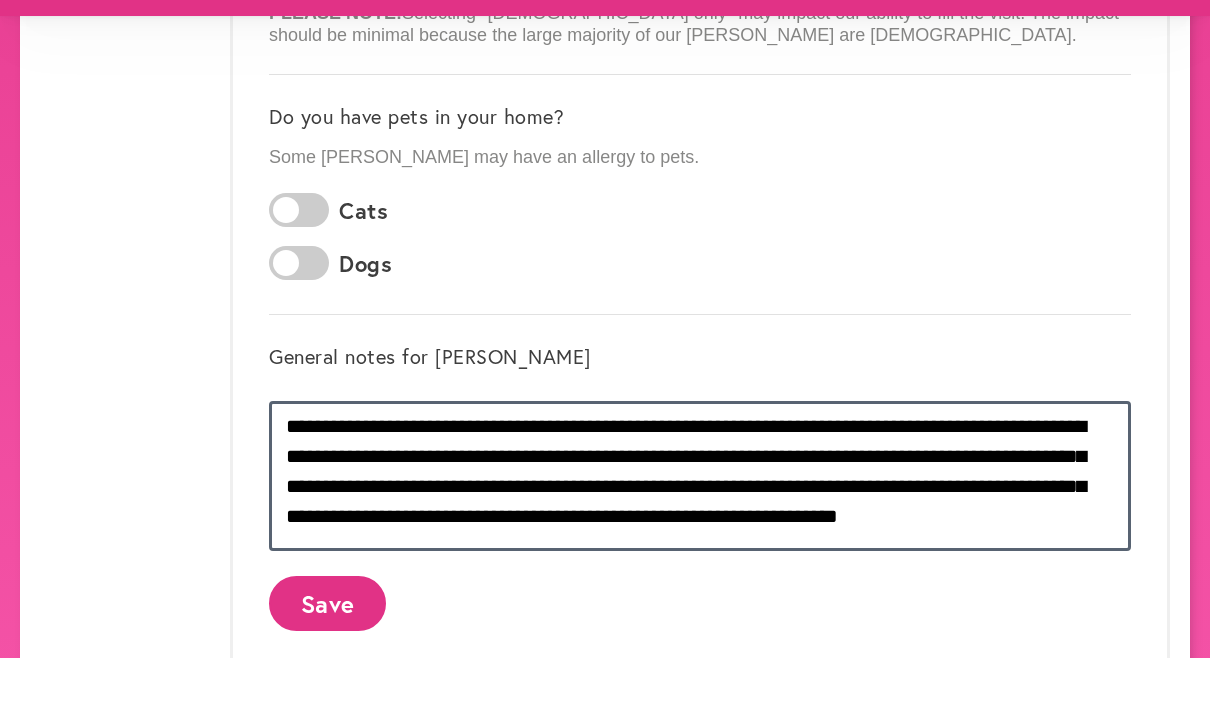 scroll, scrollTop: 0, scrollLeft: 0, axis: both 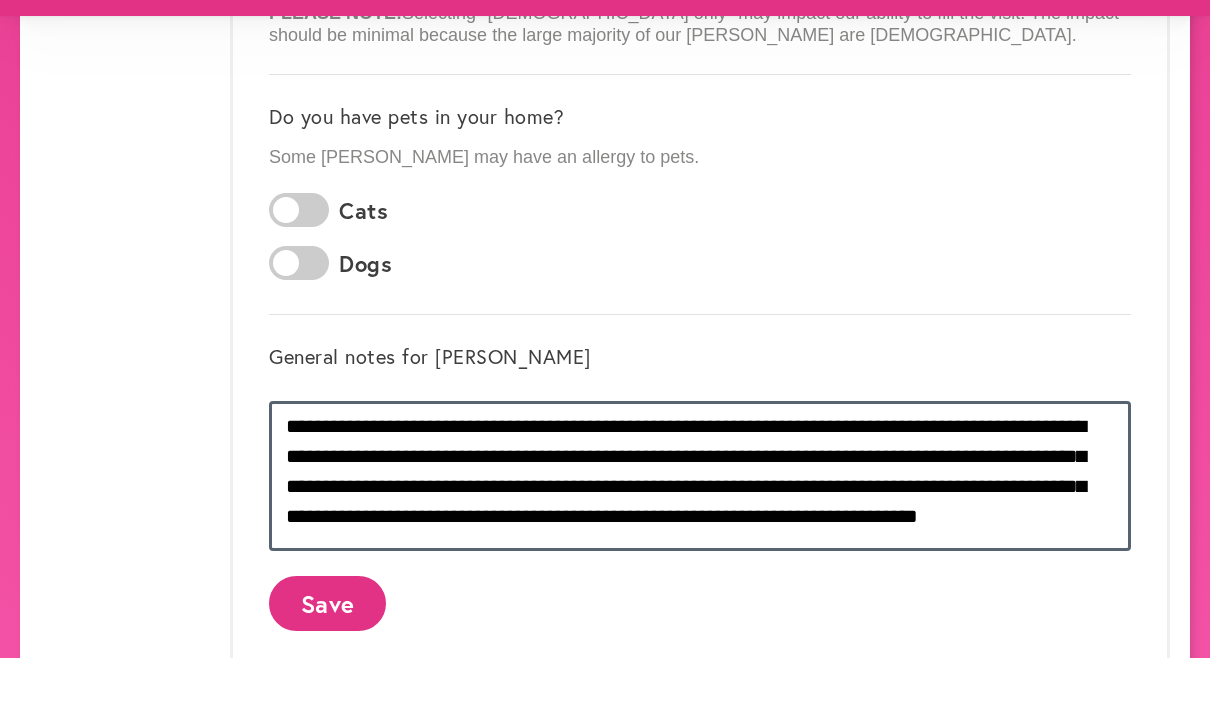click on "**********" at bounding box center (700, 545) 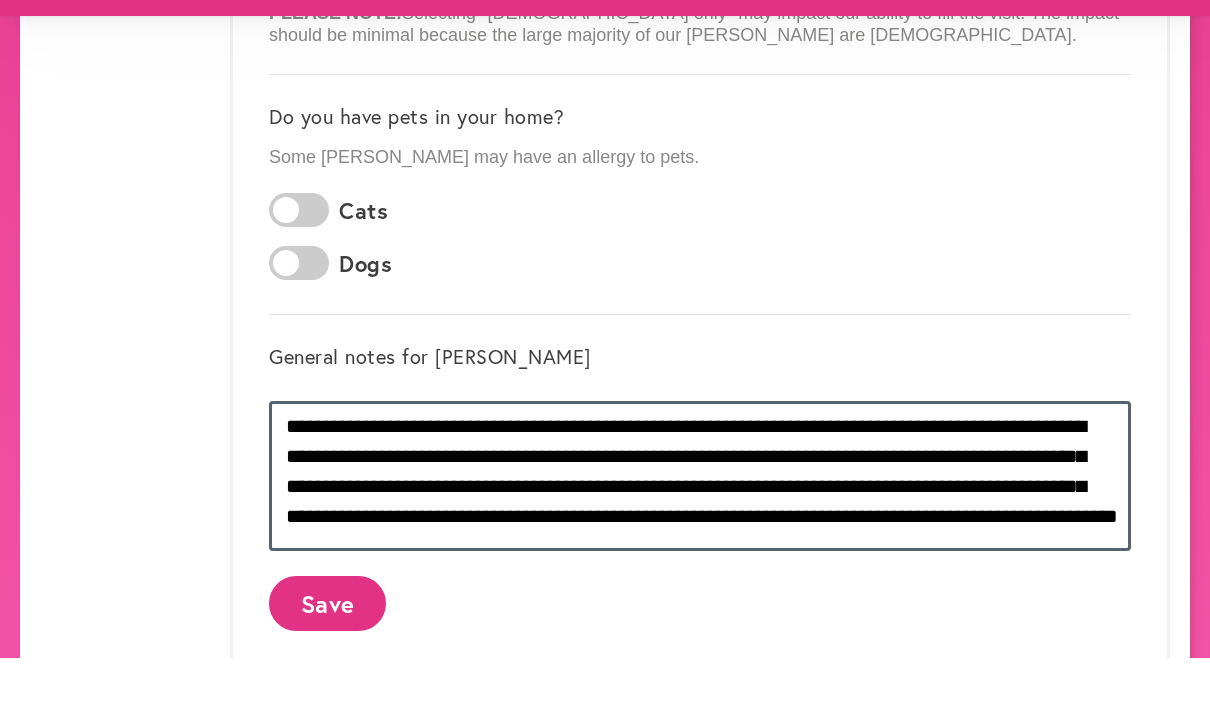 click on "**********" at bounding box center (700, 545) 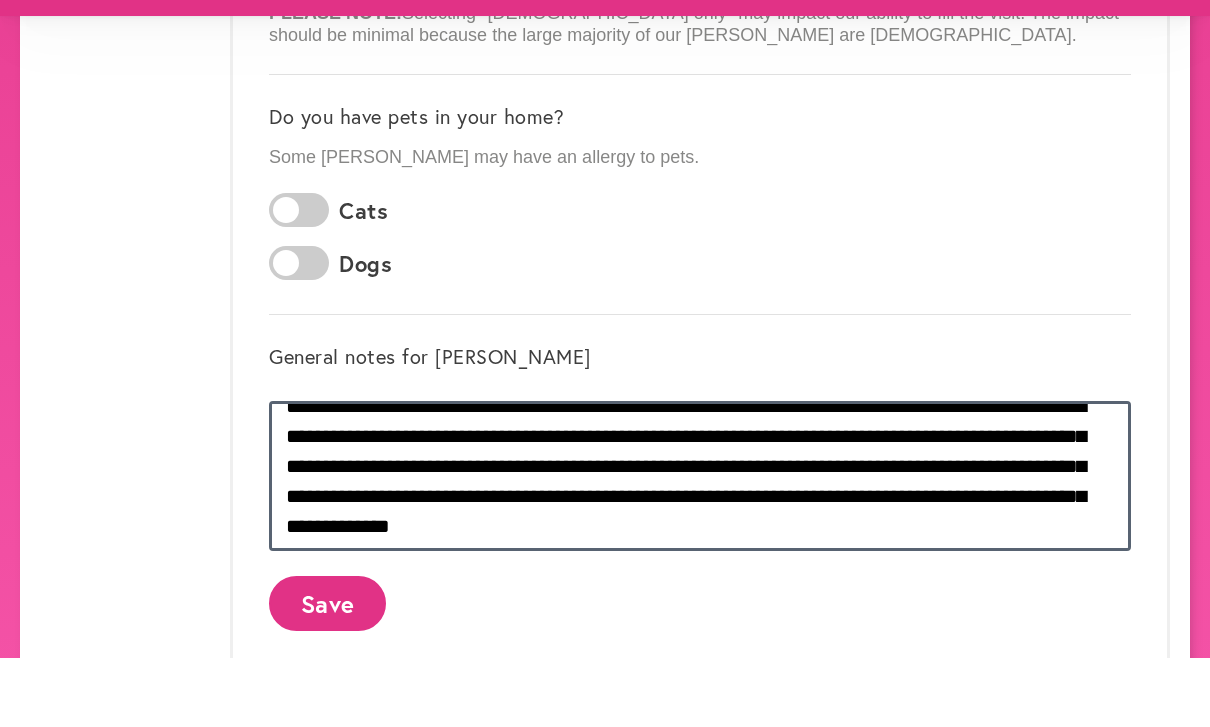click on "**********" at bounding box center [700, 545] 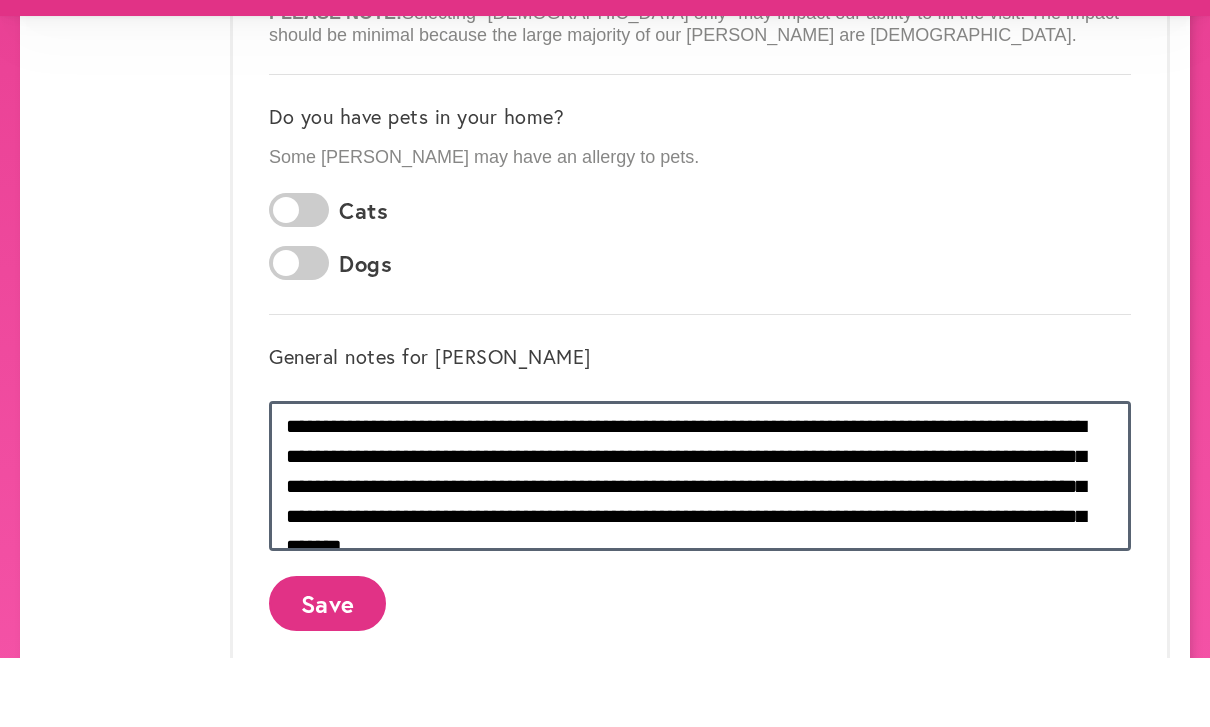 scroll, scrollTop: 3, scrollLeft: 0, axis: vertical 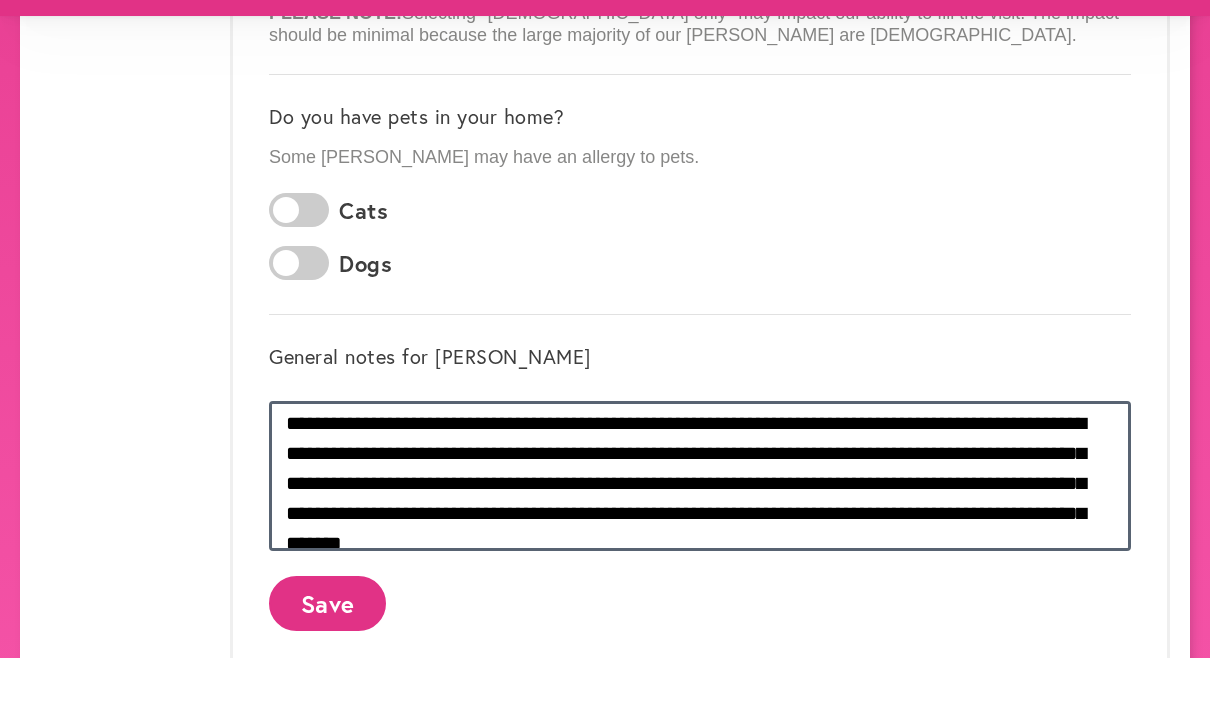 click on "**********" at bounding box center (700, 545) 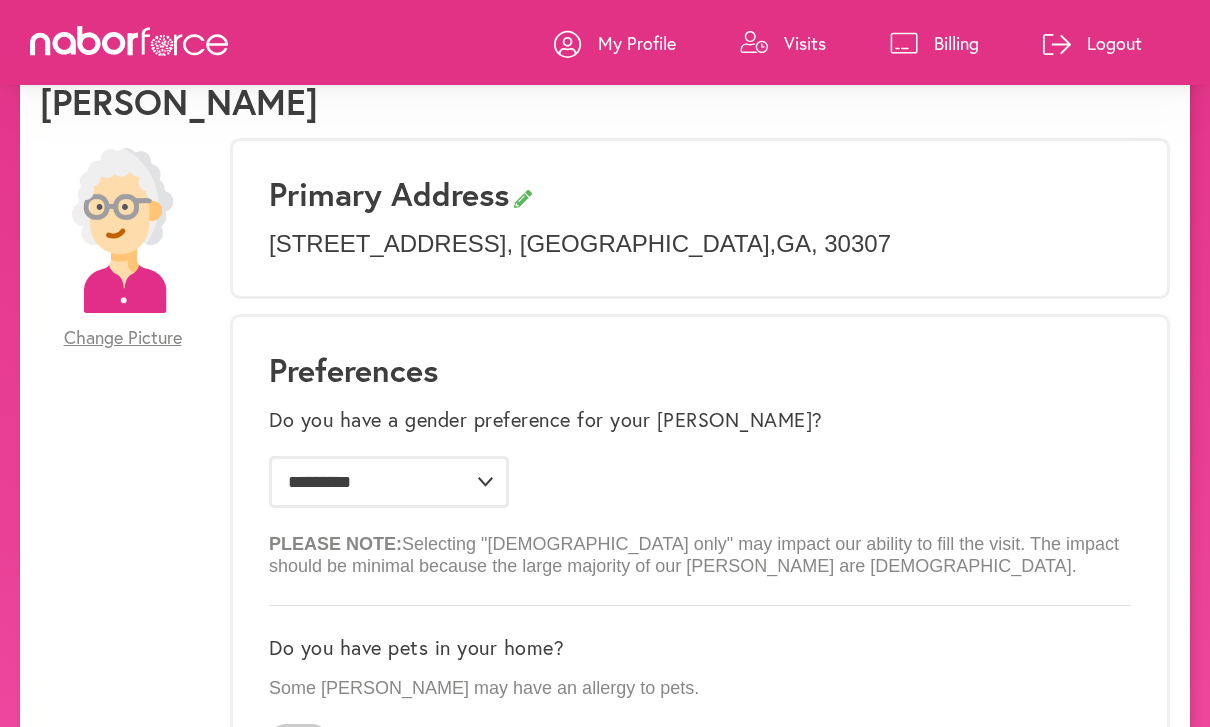 scroll, scrollTop: 0, scrollLeft: 0, axis: both 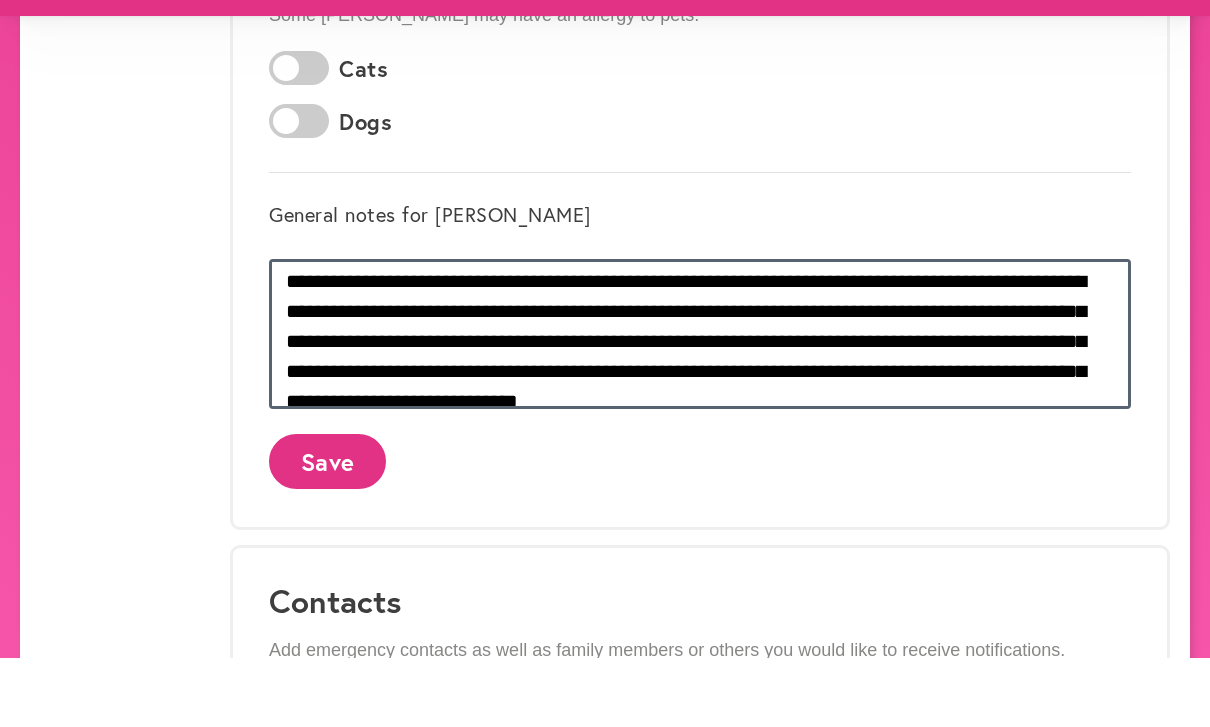 click on "**********" at bounding box center [700, 403] 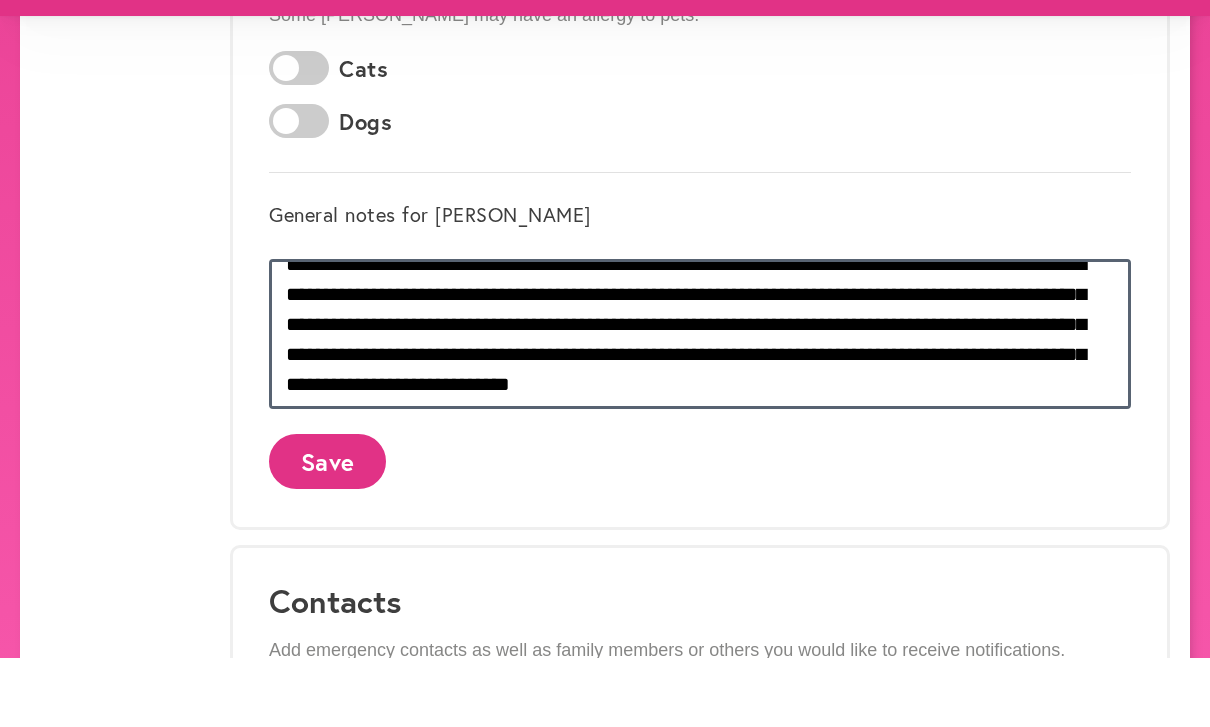 scroll, scrollTop: 20, scrollLeft: 0, axis: vertical 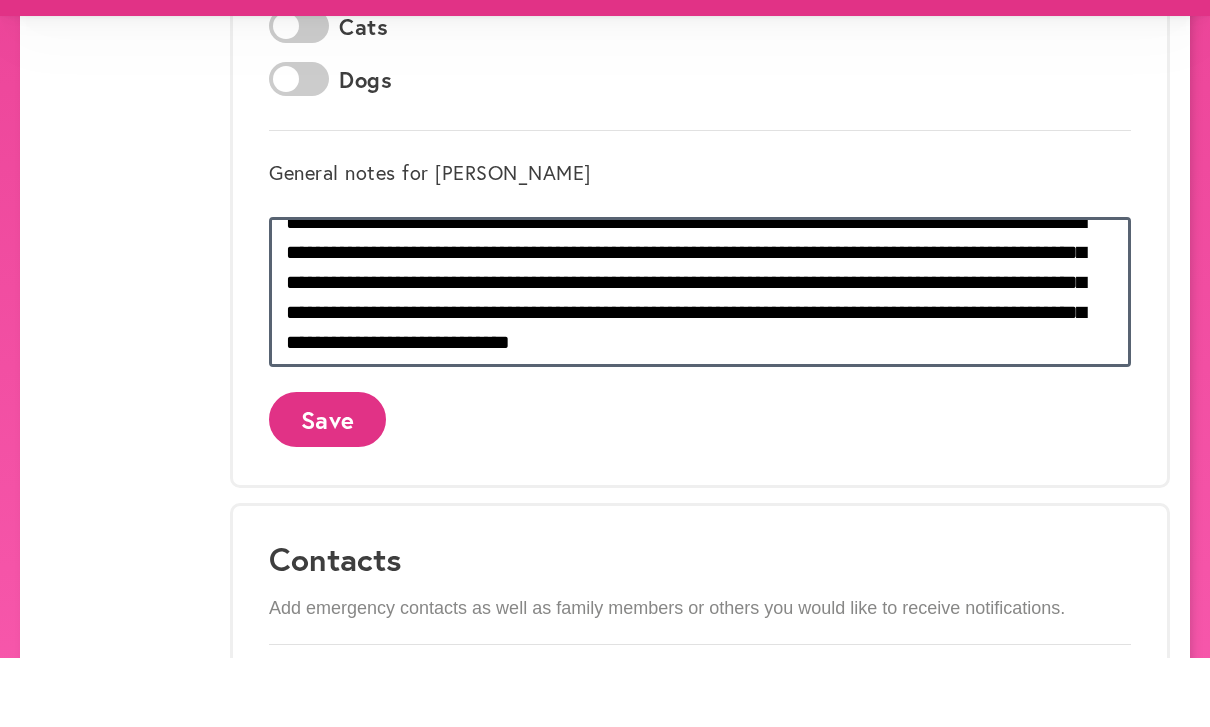 click on "**********" at bounding box center [700, 361] 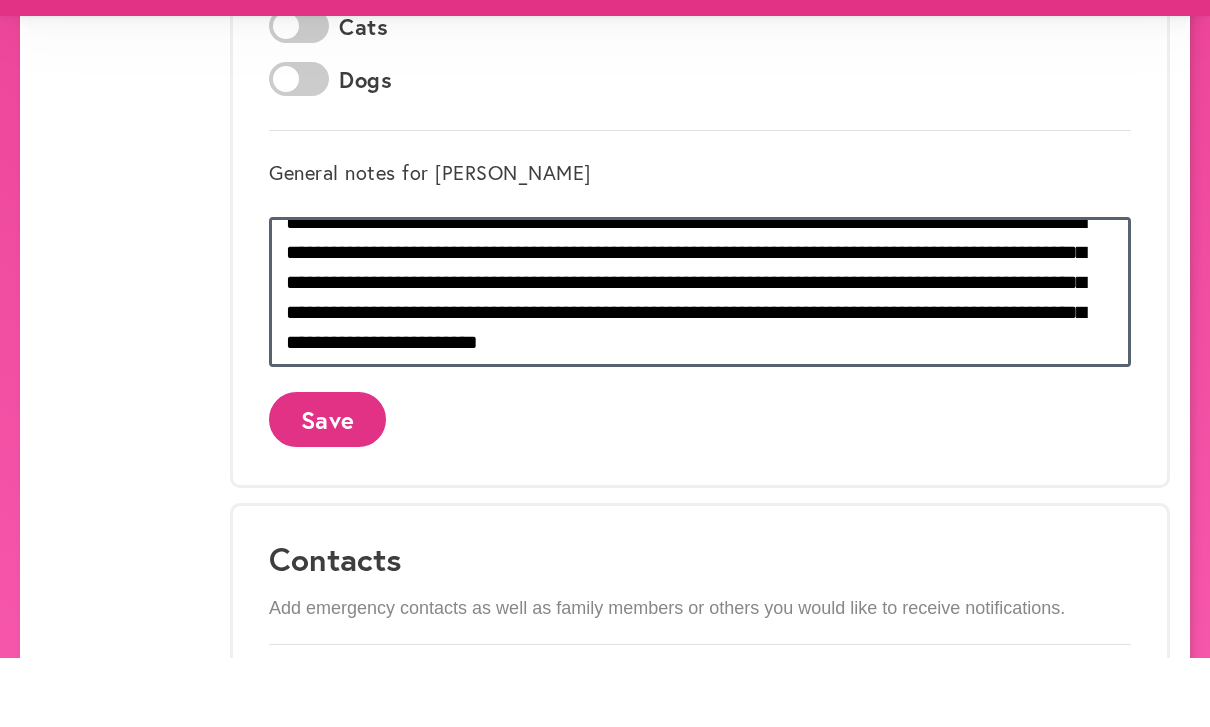 click on "**********" at bounding box center [700, 361] 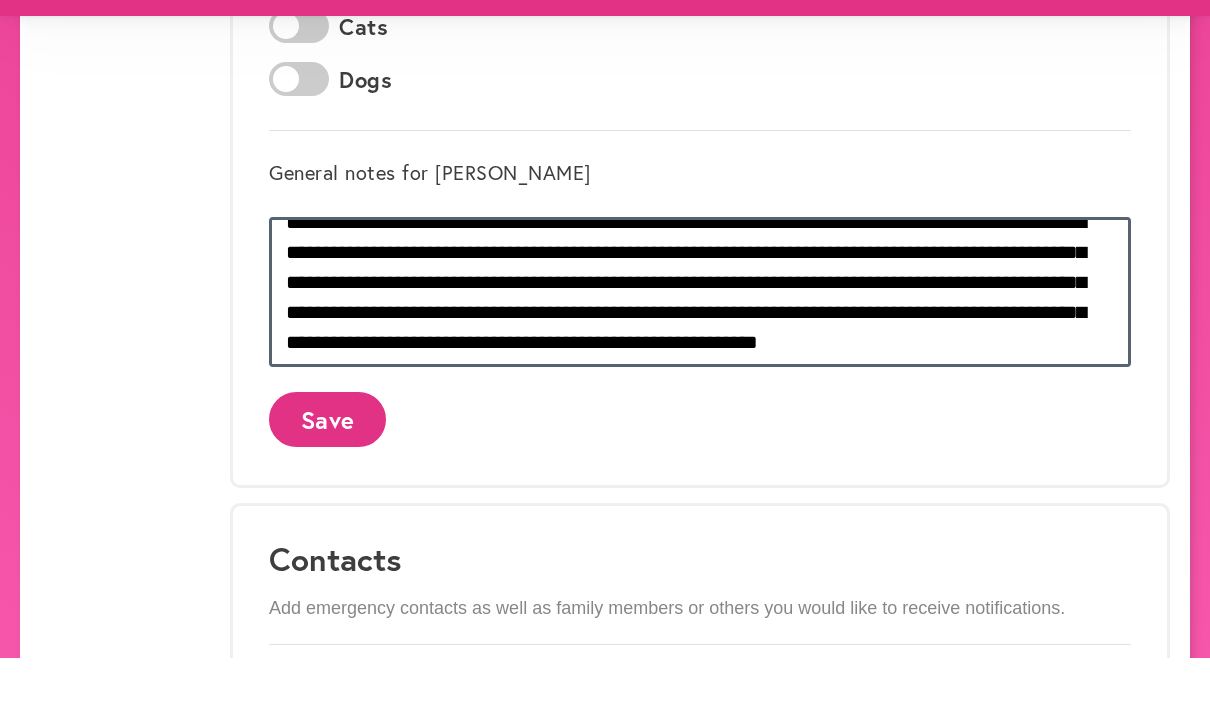 scroll, scrollTop: 42, scrollLeft: 0, axis: vertical 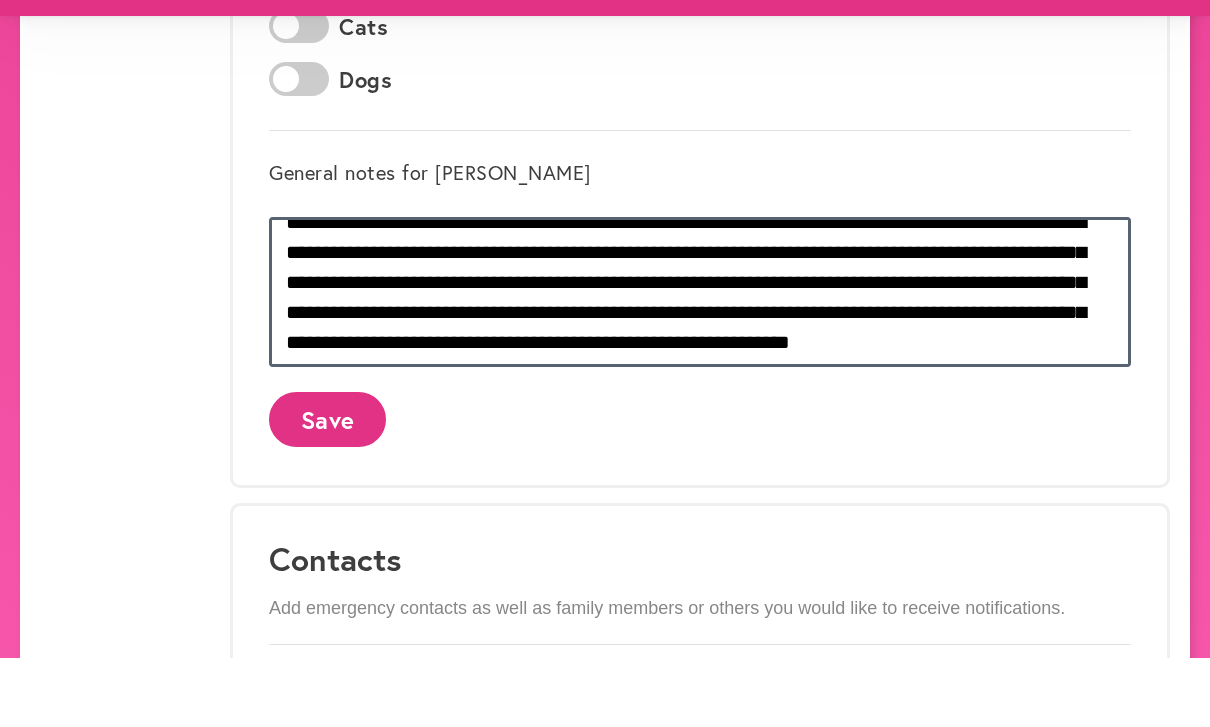 click on "**********" at bounding box center (700, 361) 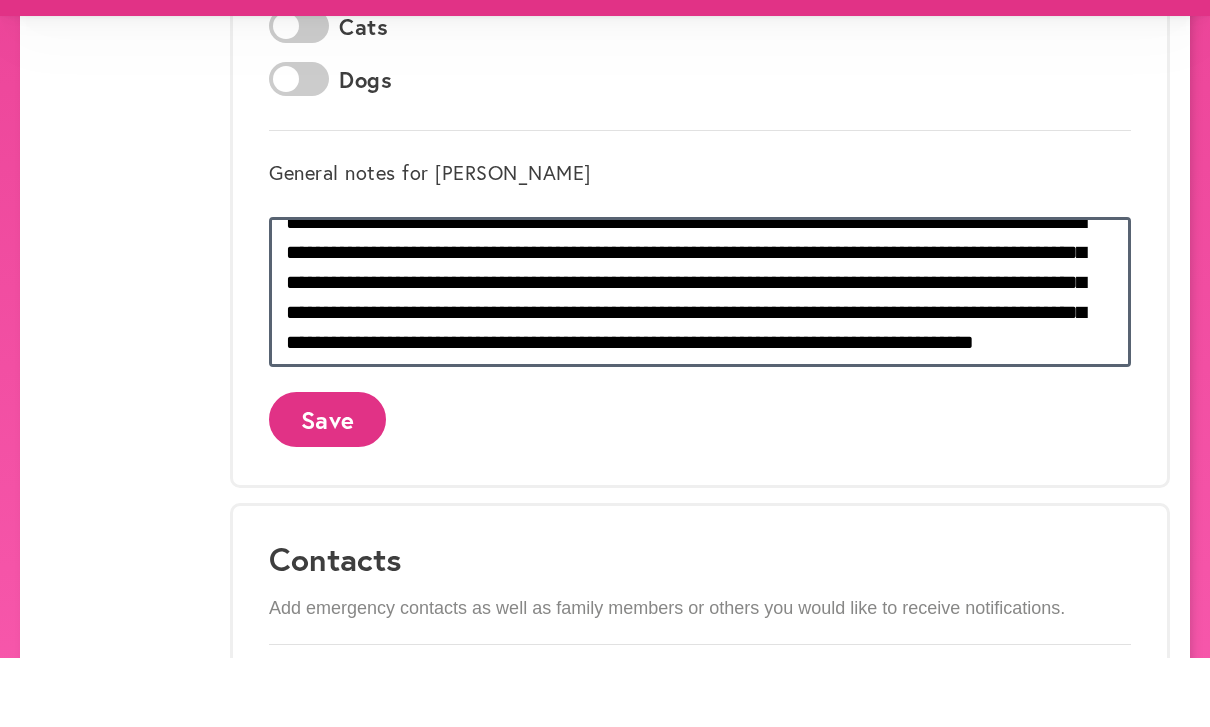scroll, scrollTop: 44, scrollLeft: 0, axis: vertical 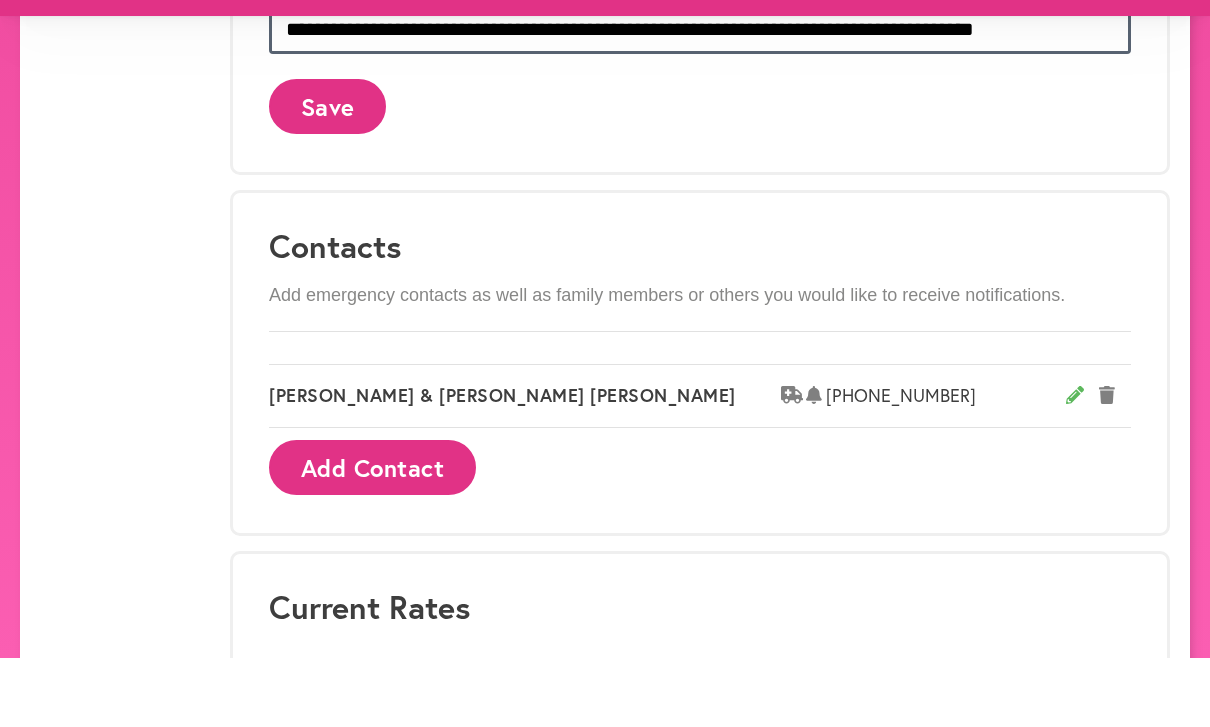 type on "**********" 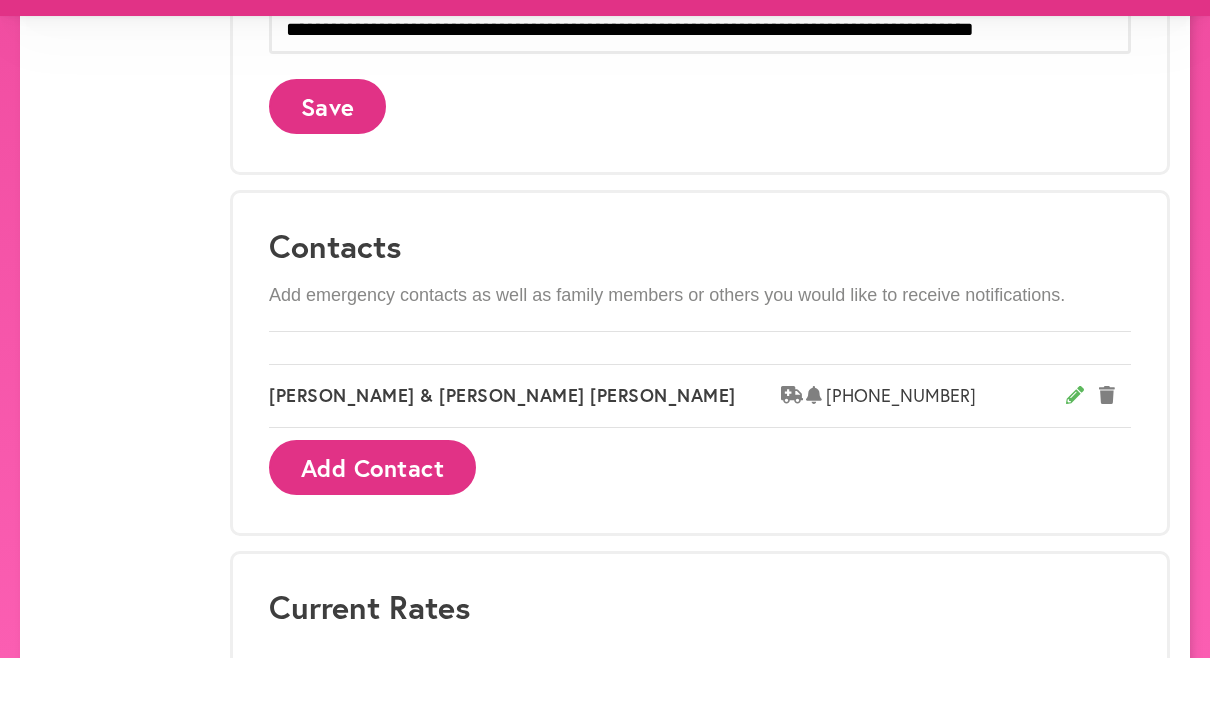 click on "Add Contact" at bounding box center [372, 536] 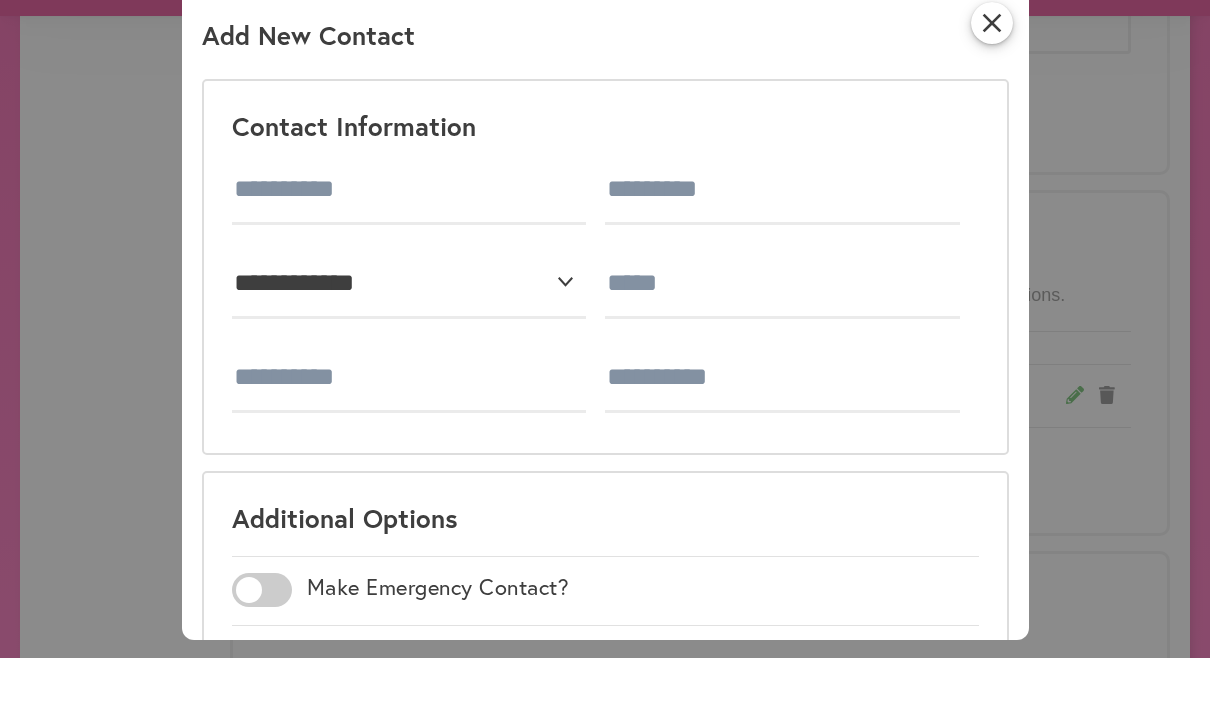scroll, scrollTop: 1109, scrollLeft: 0, axis: vertical 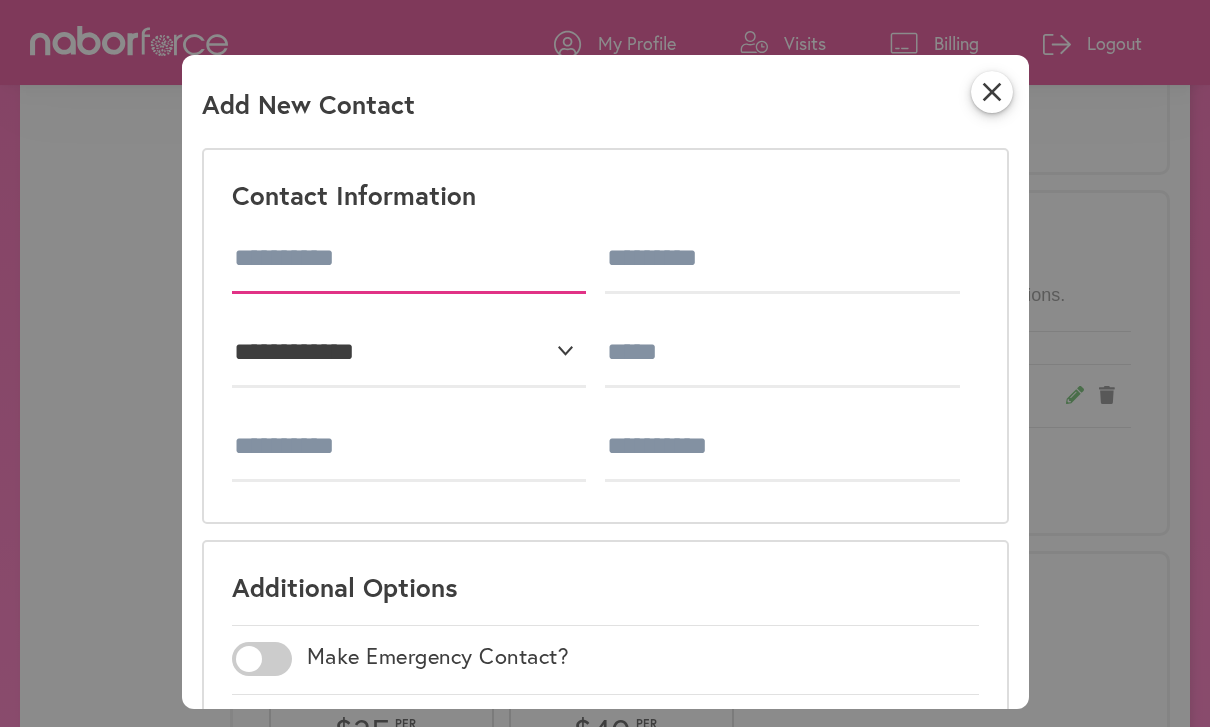 click at bounding box center [409, 259] 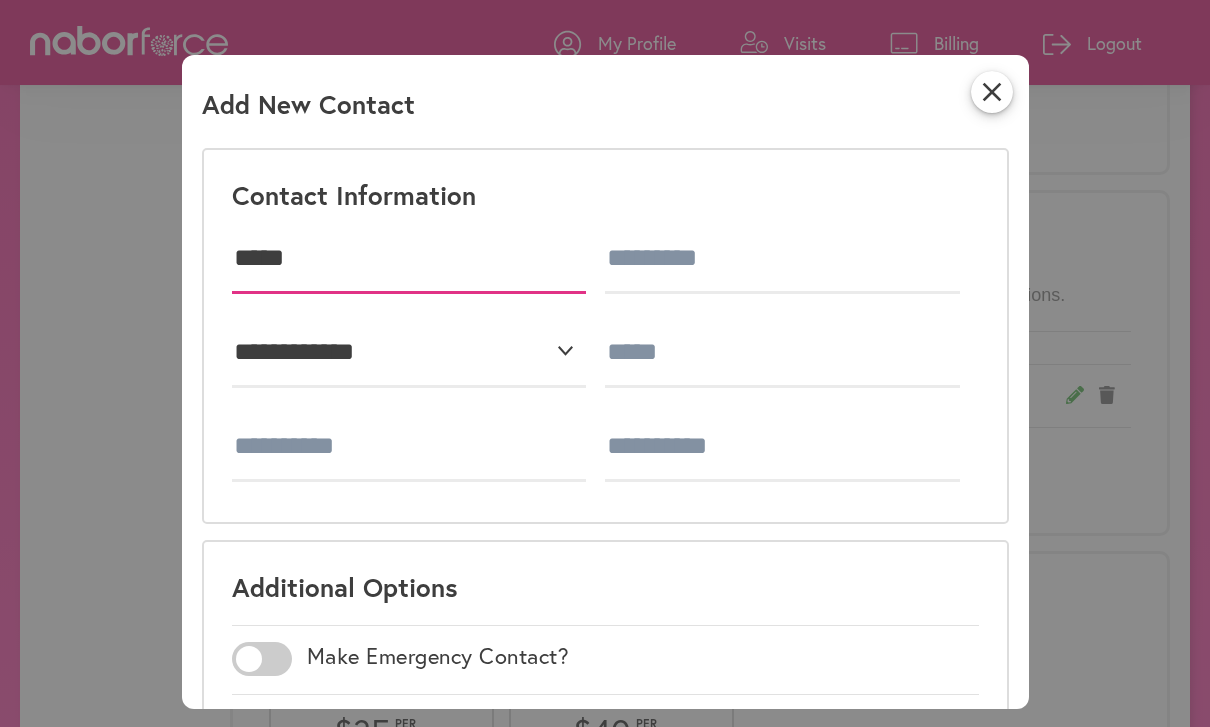 type on "*****" 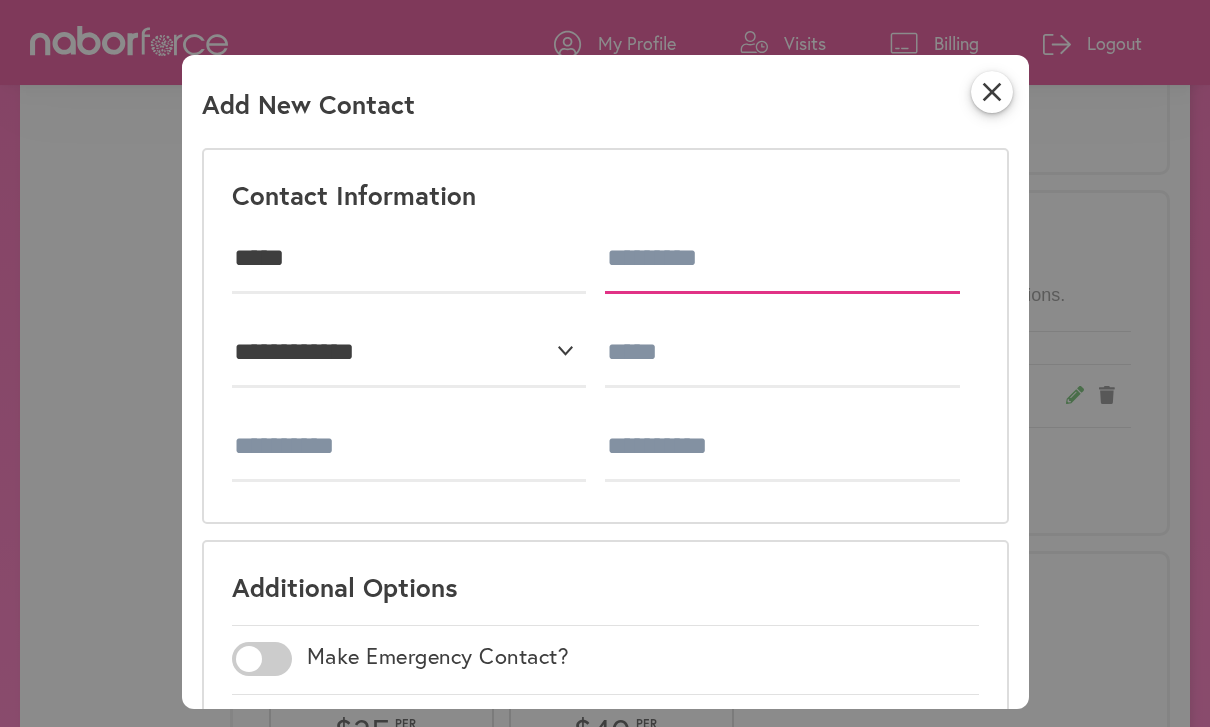 click at bounding box center [782, 259] 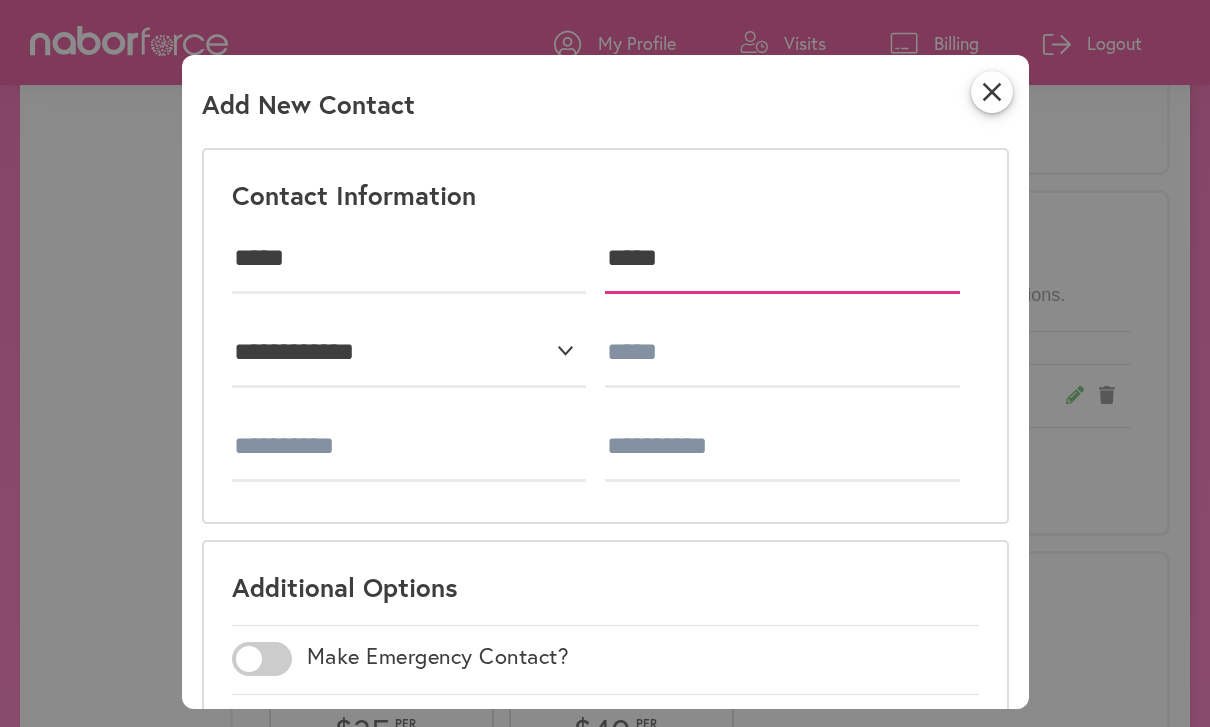 type on "*****" 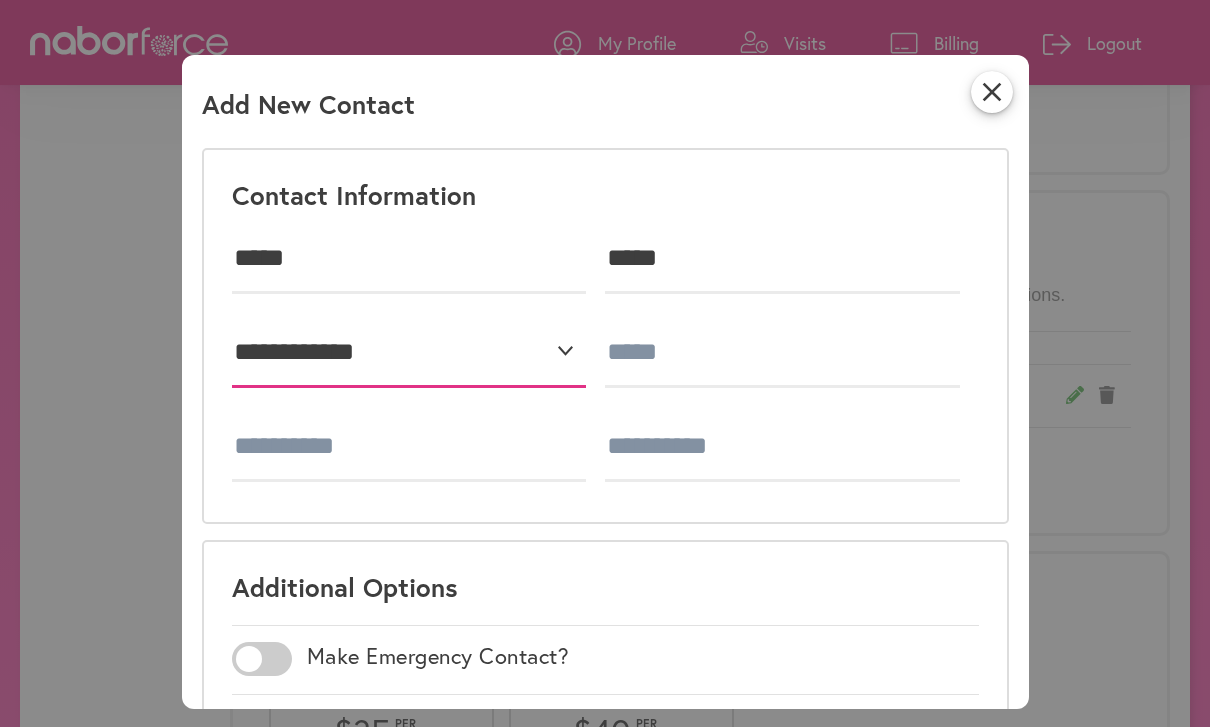 click on "**********" at bounding box center (409, 353) 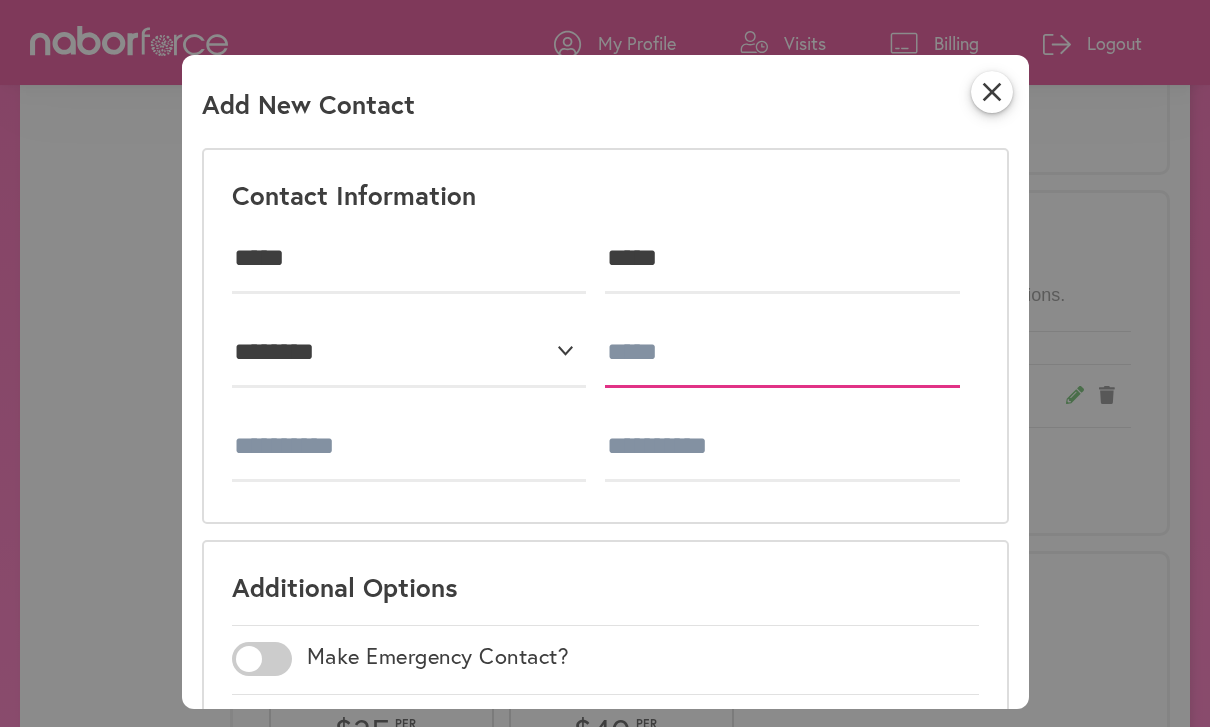 click at bounding box center (782, 353) 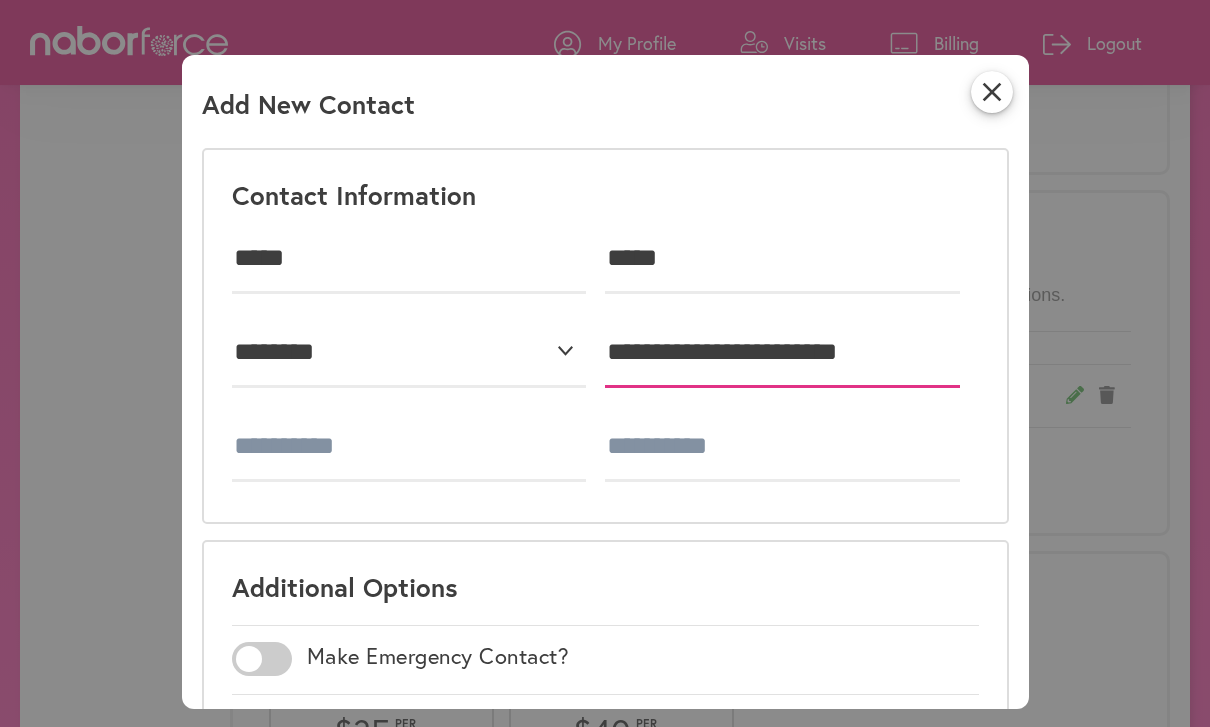 type on "**********" 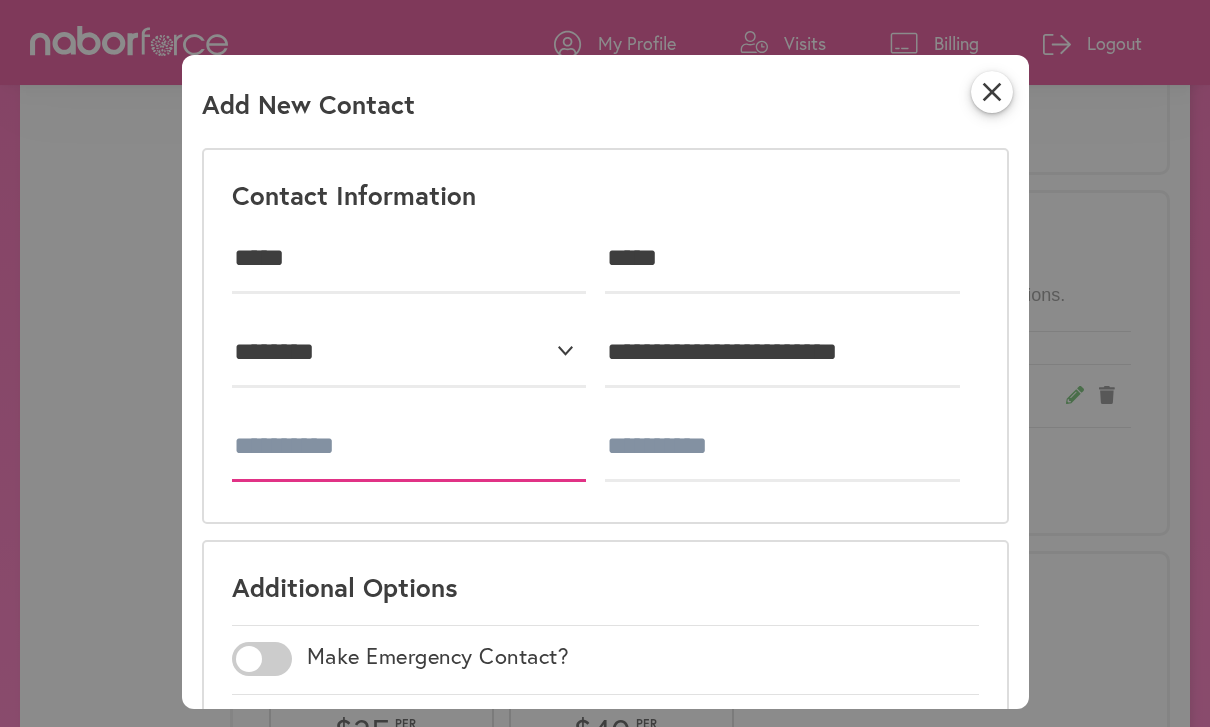 click at bounding box center [409, 447] 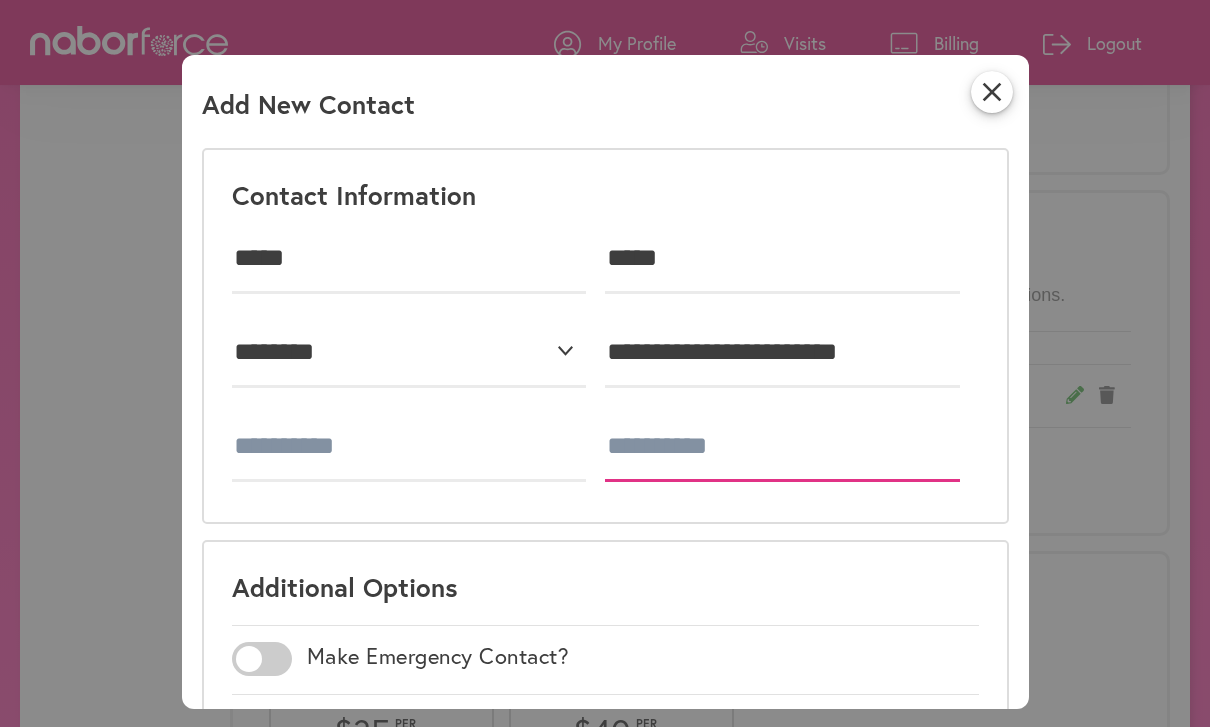 click at bounding box center [782, 447] 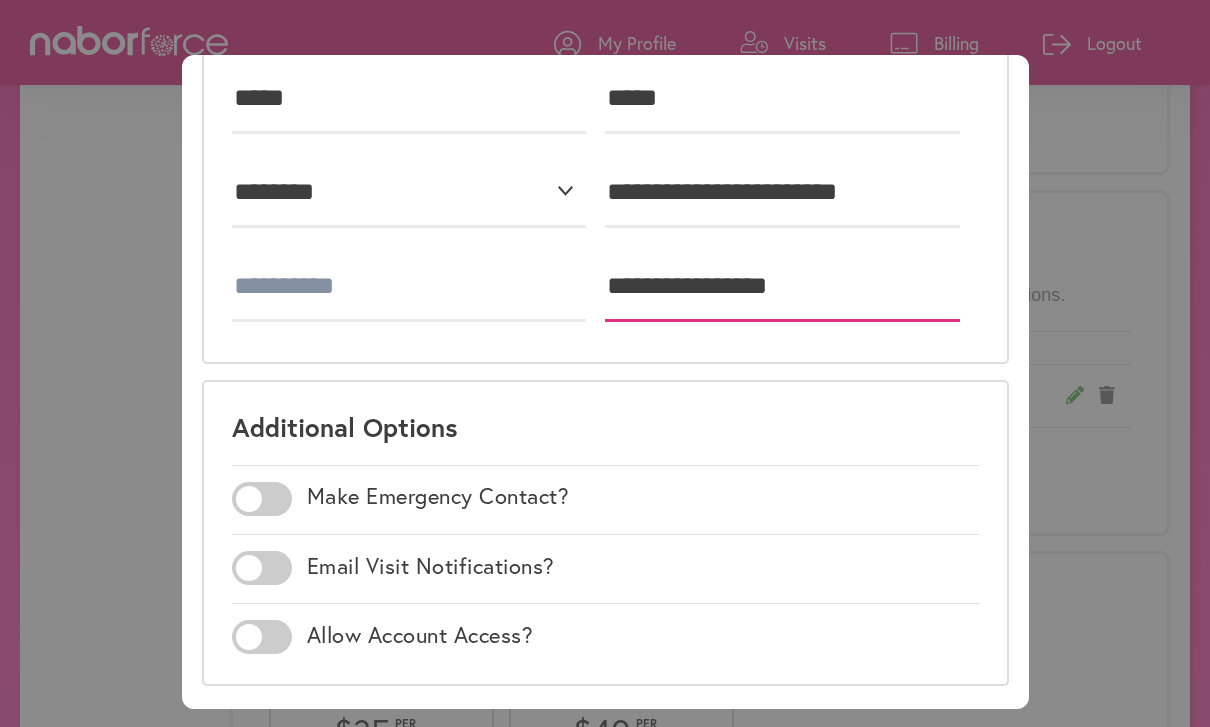 scroll, scrollTop: 159, scrollLeft: 0, axis: vertical 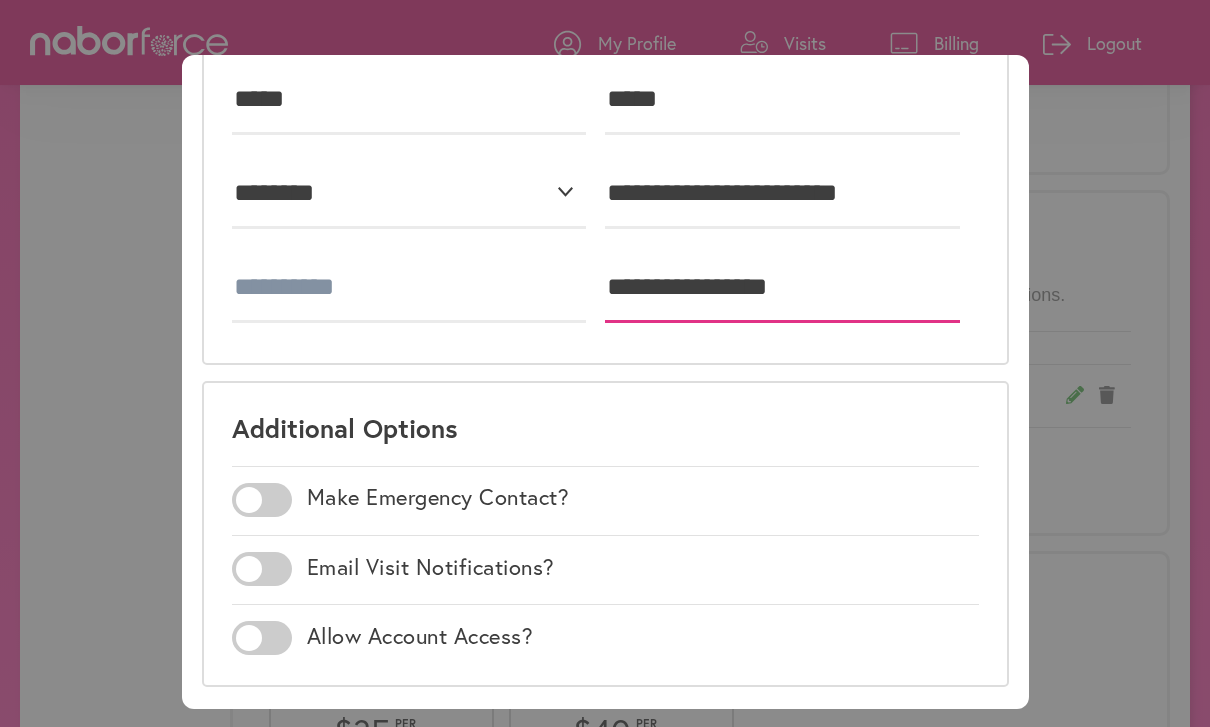 type on "**********" 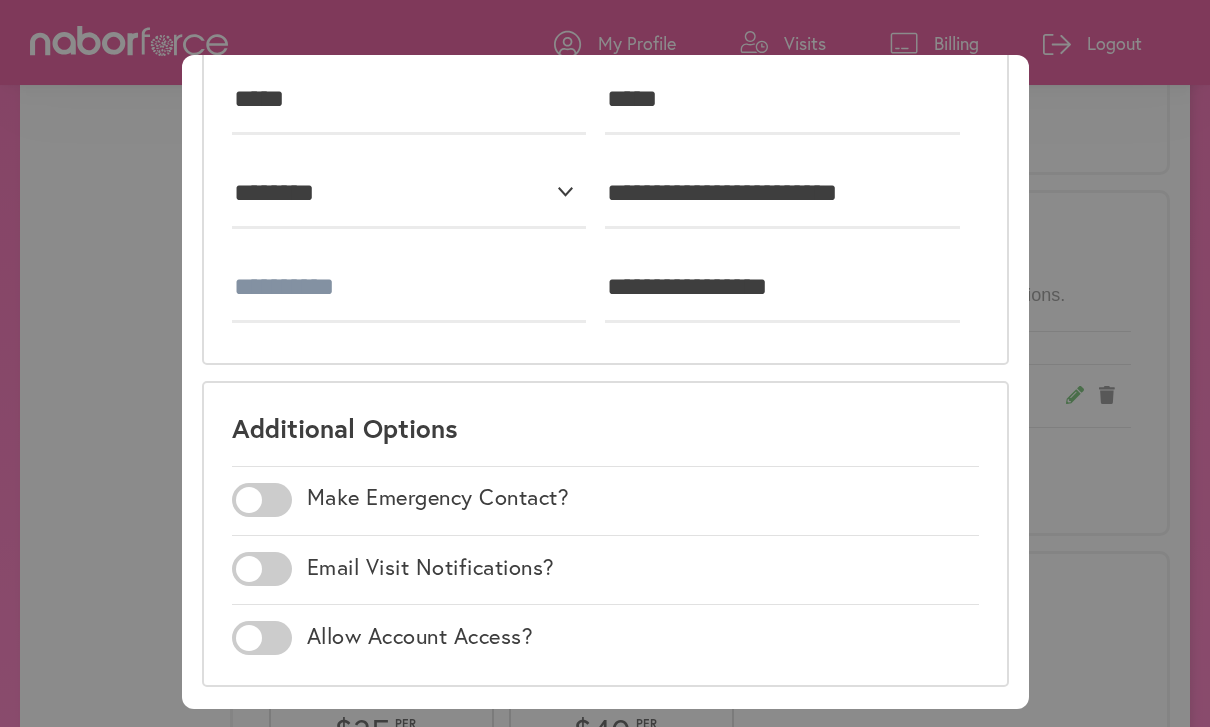 click at bounding box center [262, 500] 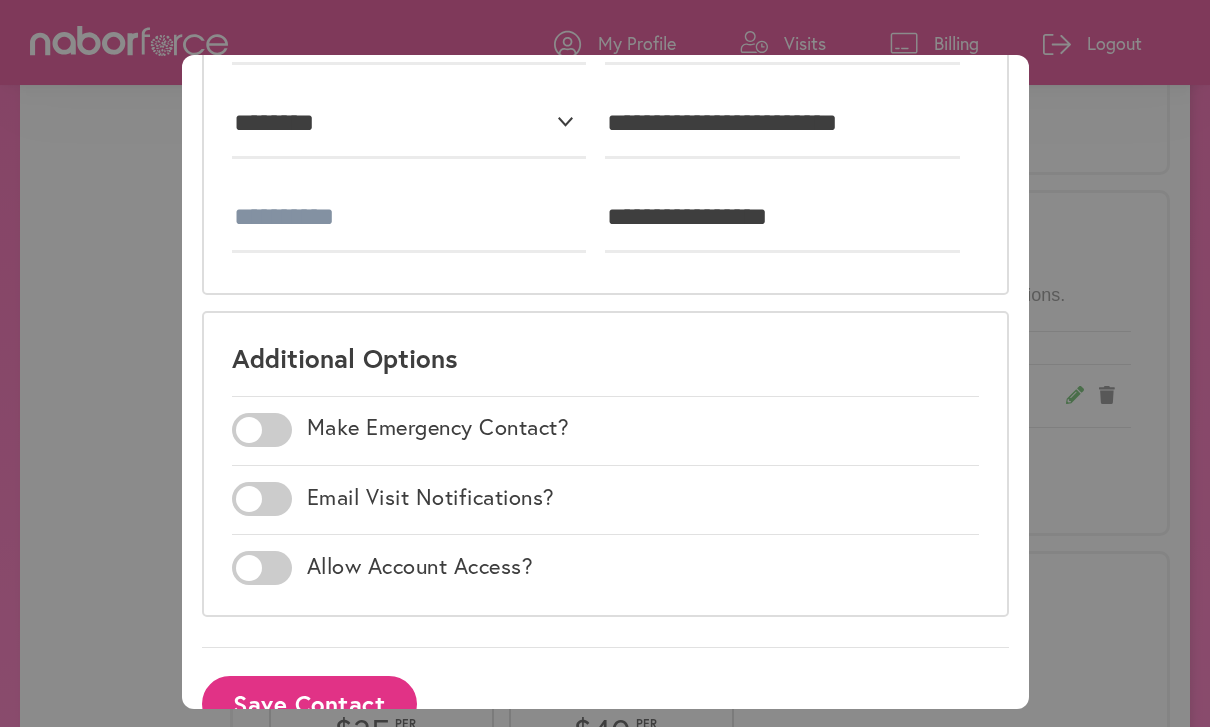 scroll, scrollTop: 228, scrollLeft: 0, axis: vertical 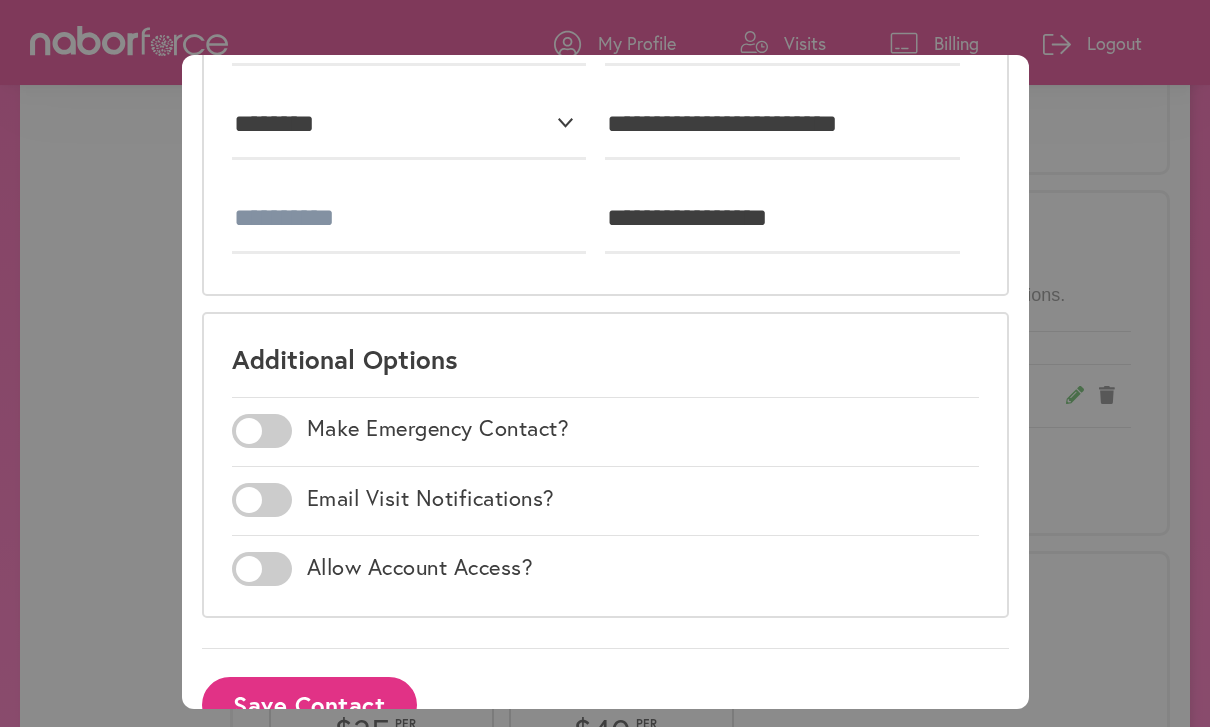 click on "Save Contact" at bounding box center [309, 704] 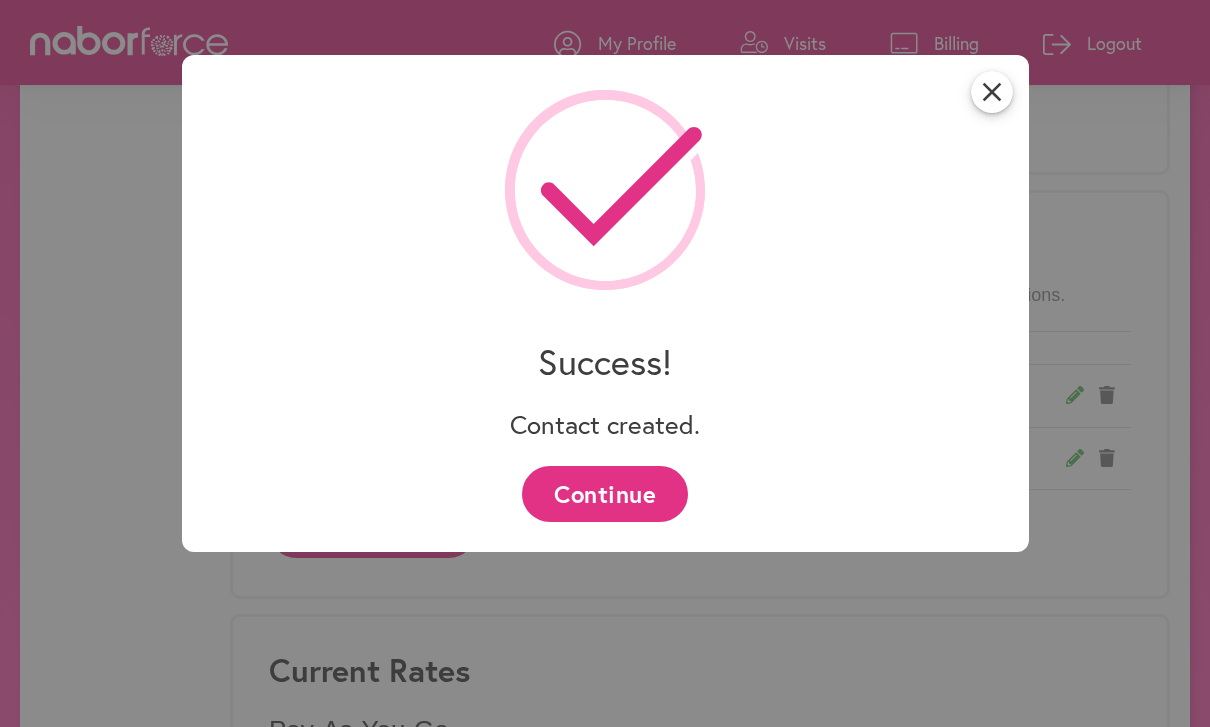 scroll, scrollTop: 0, scrollLeft: 0, axis: both 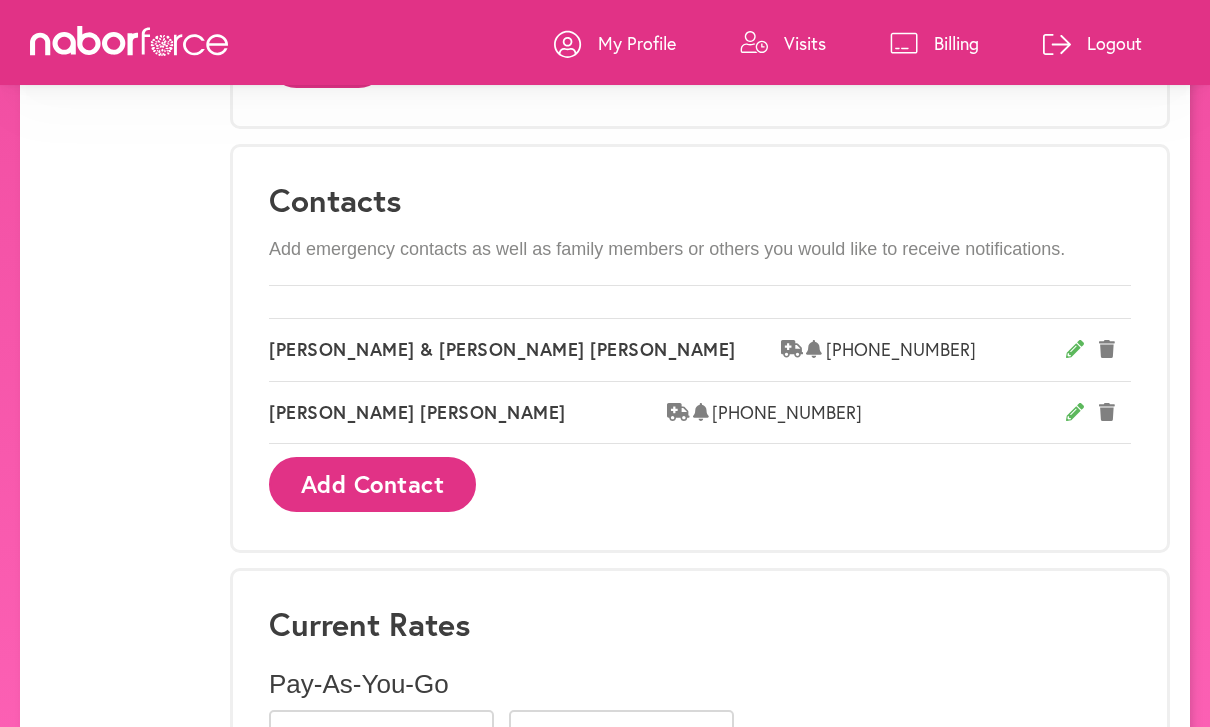 click on "Add Contact" at bounding box center (372, 484) 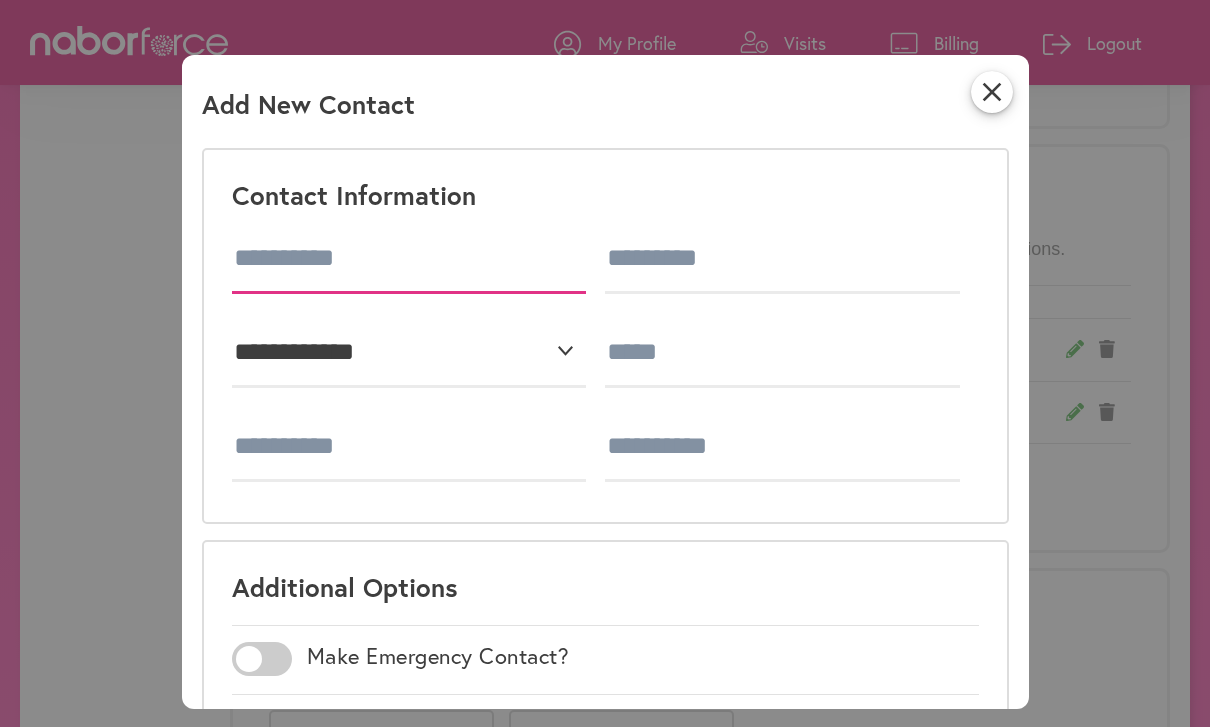 click at bounding box center (409, 259) 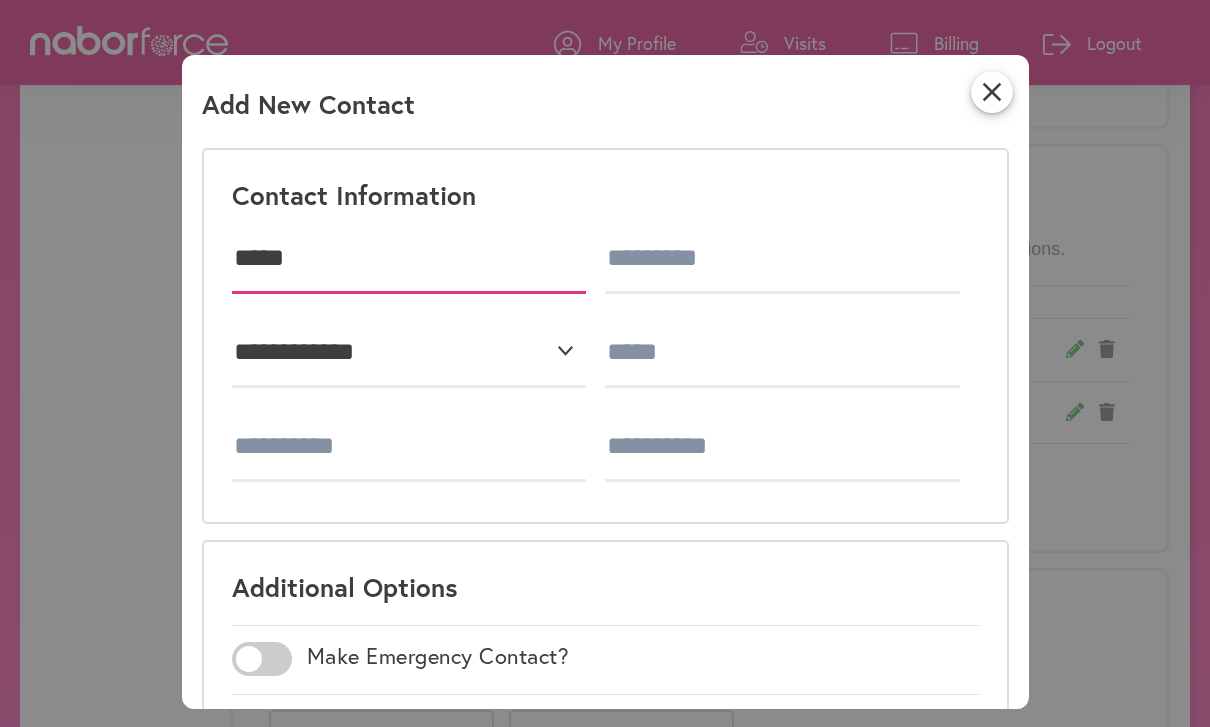 type on "*****" 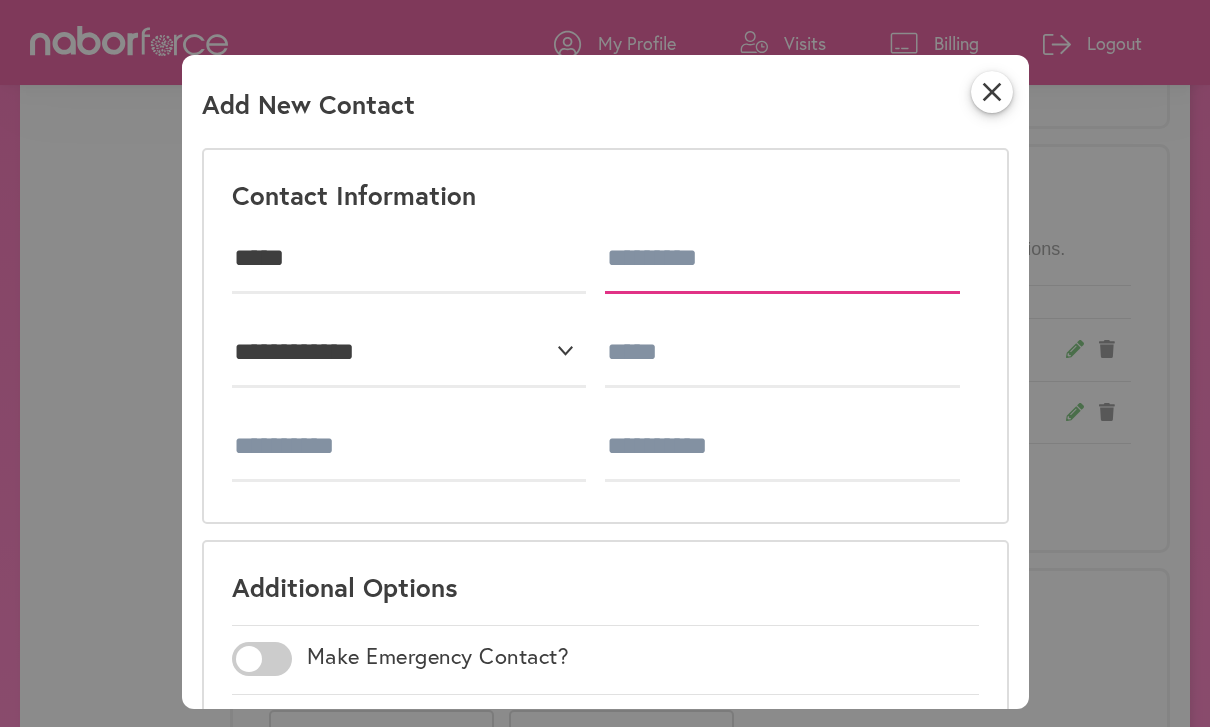 click at bounding box center (782, 259) 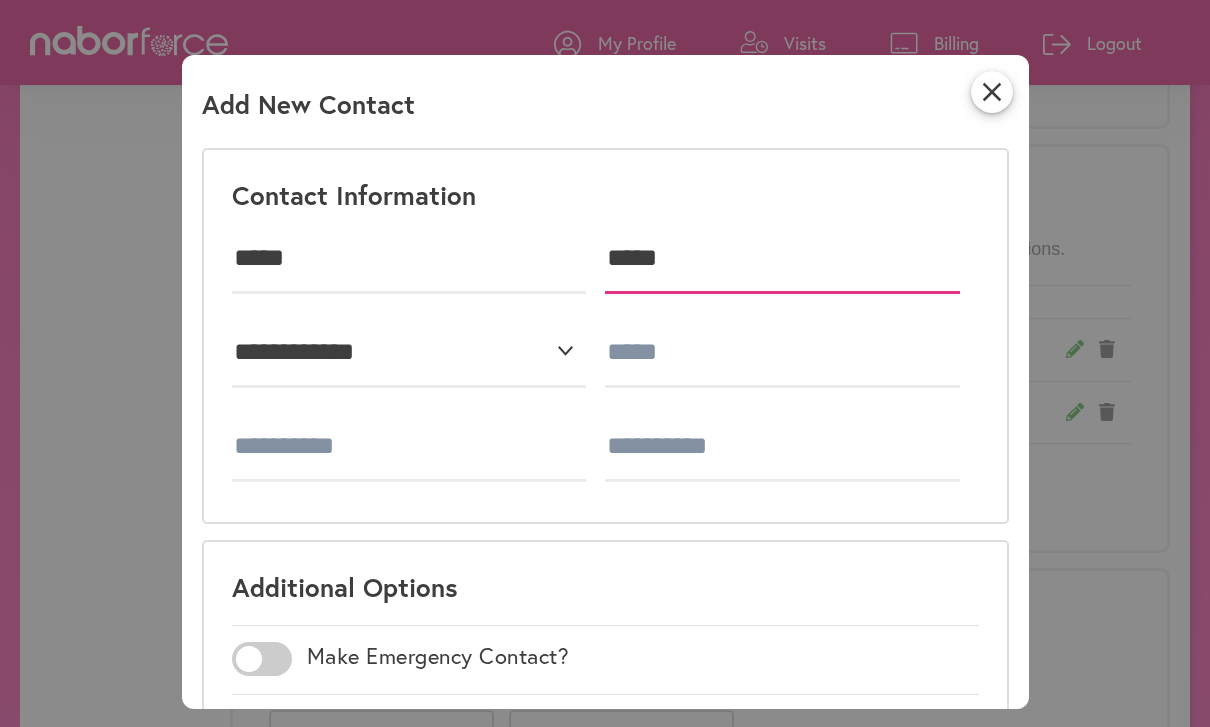 type on "*****" 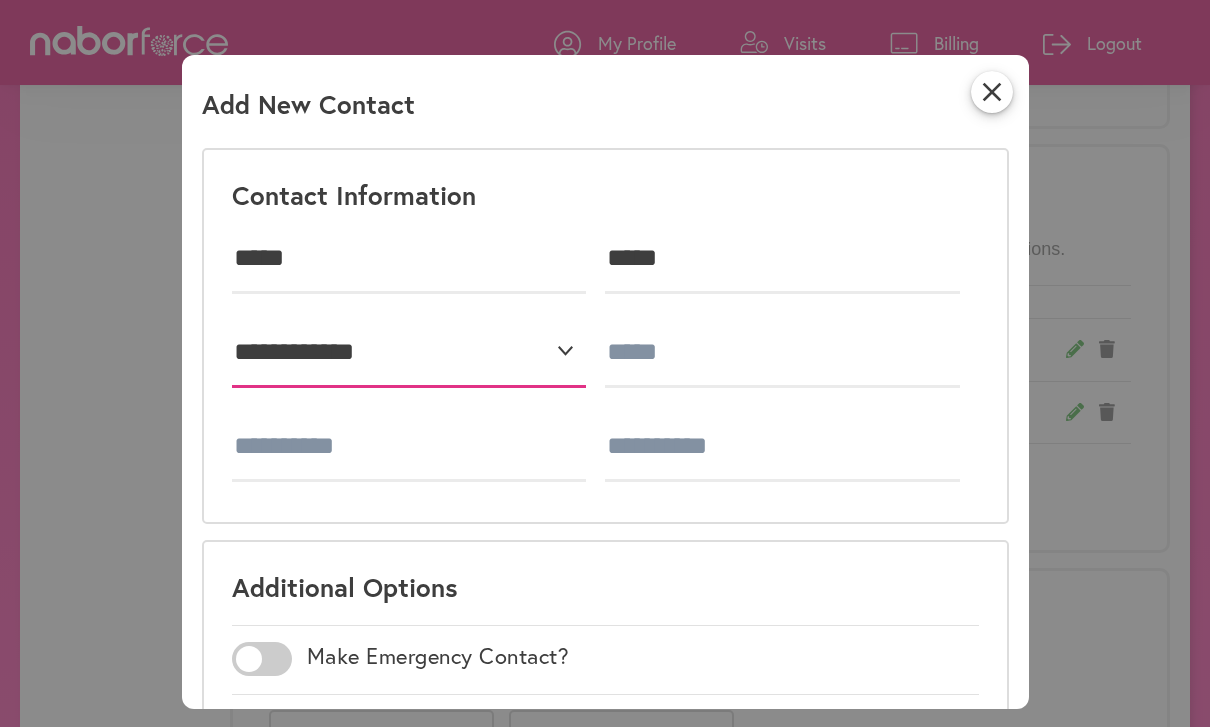click on "**********" at bounding box center (409, 353) 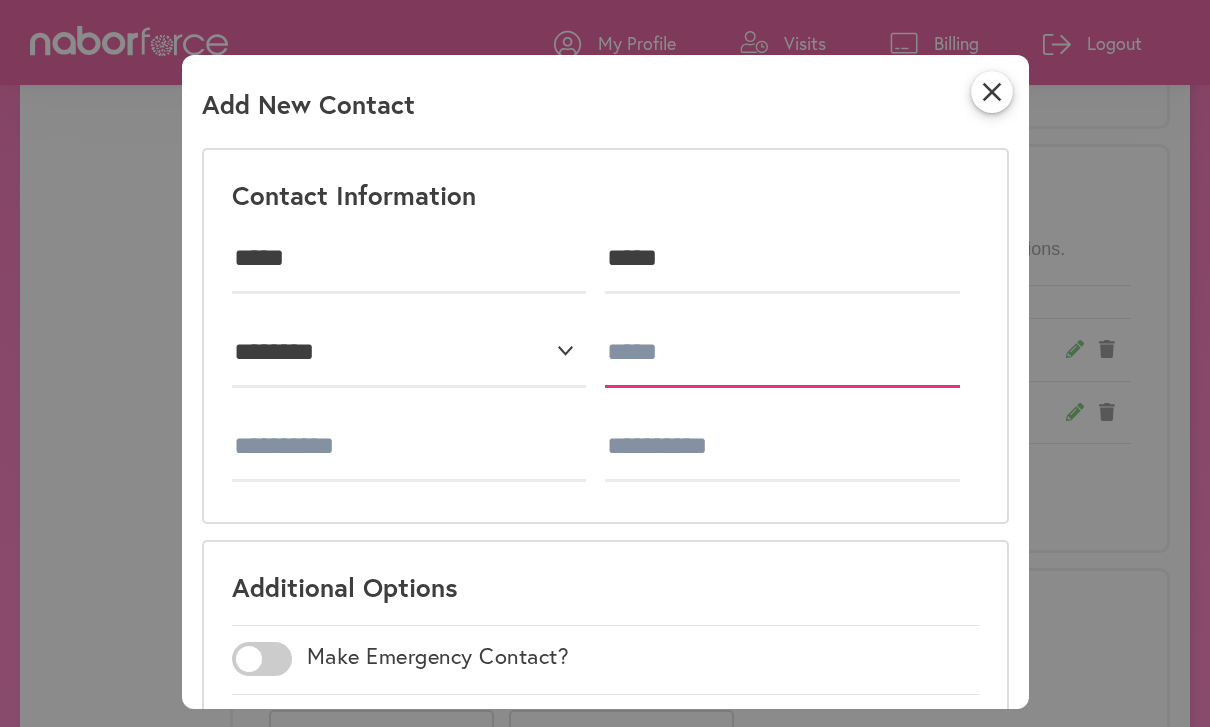 click at bounding box center (782, 353) 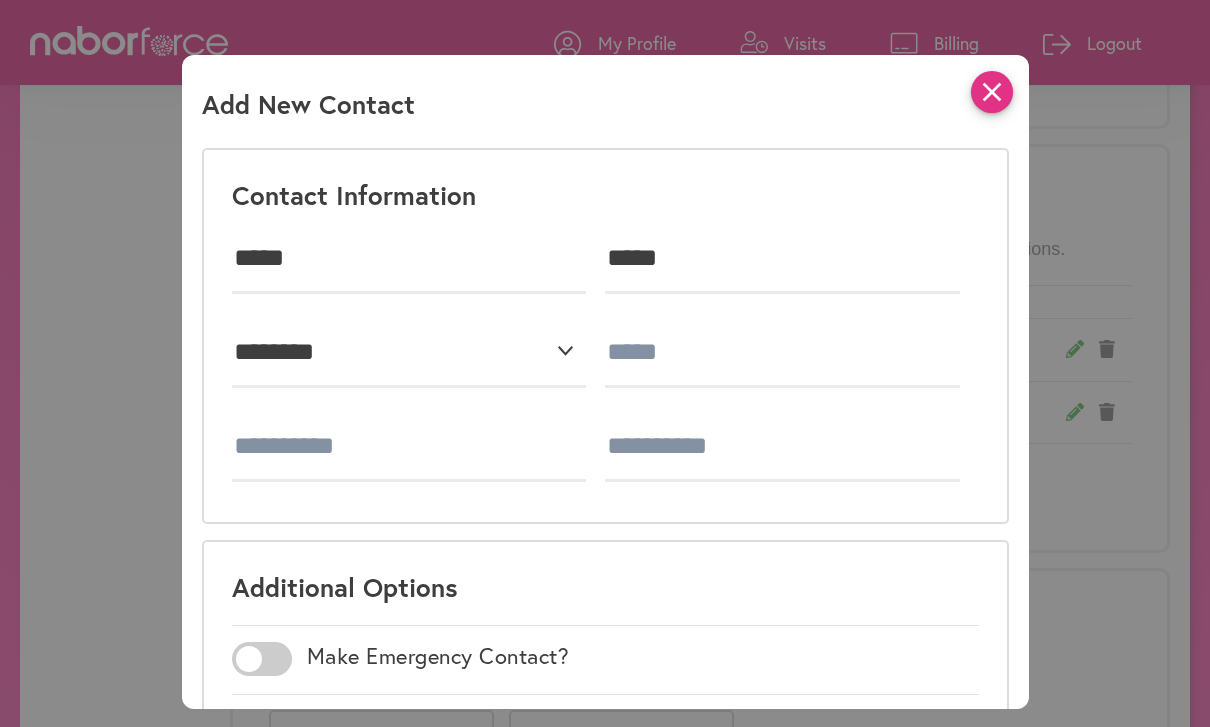 click on "close" at bounding box center (992, 92) 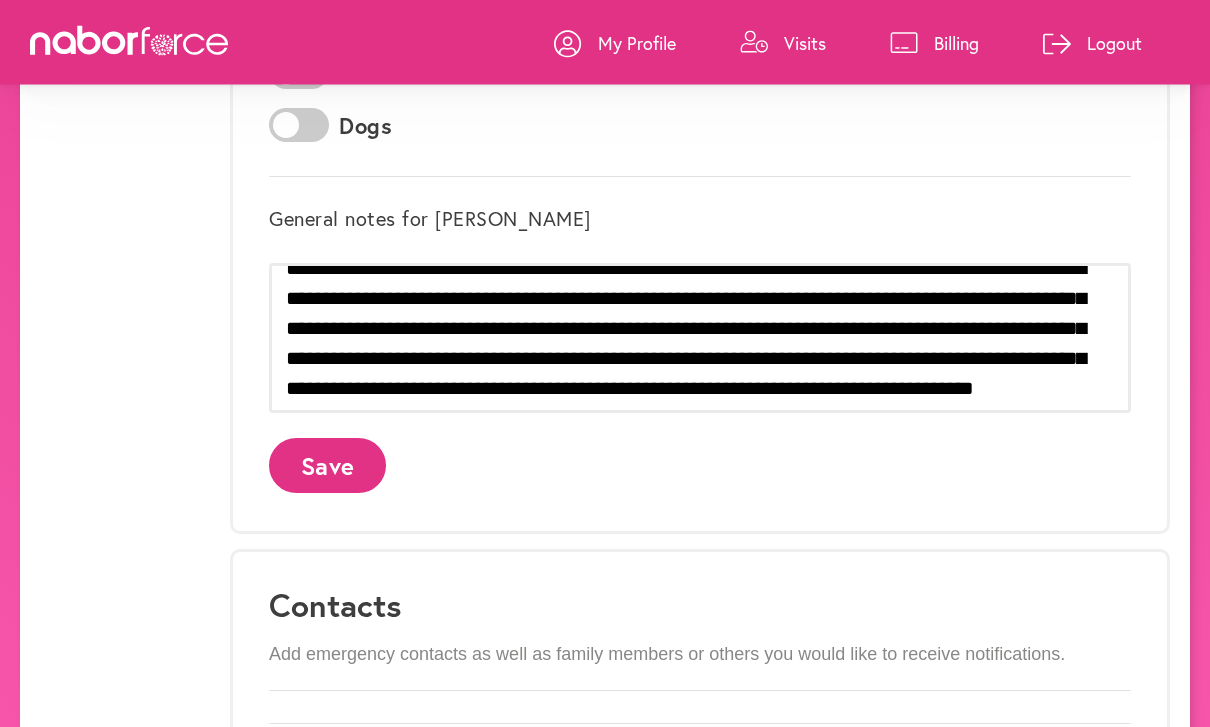 scroll, scrollTop: 751, scrollLeft: 0, axis: vertical 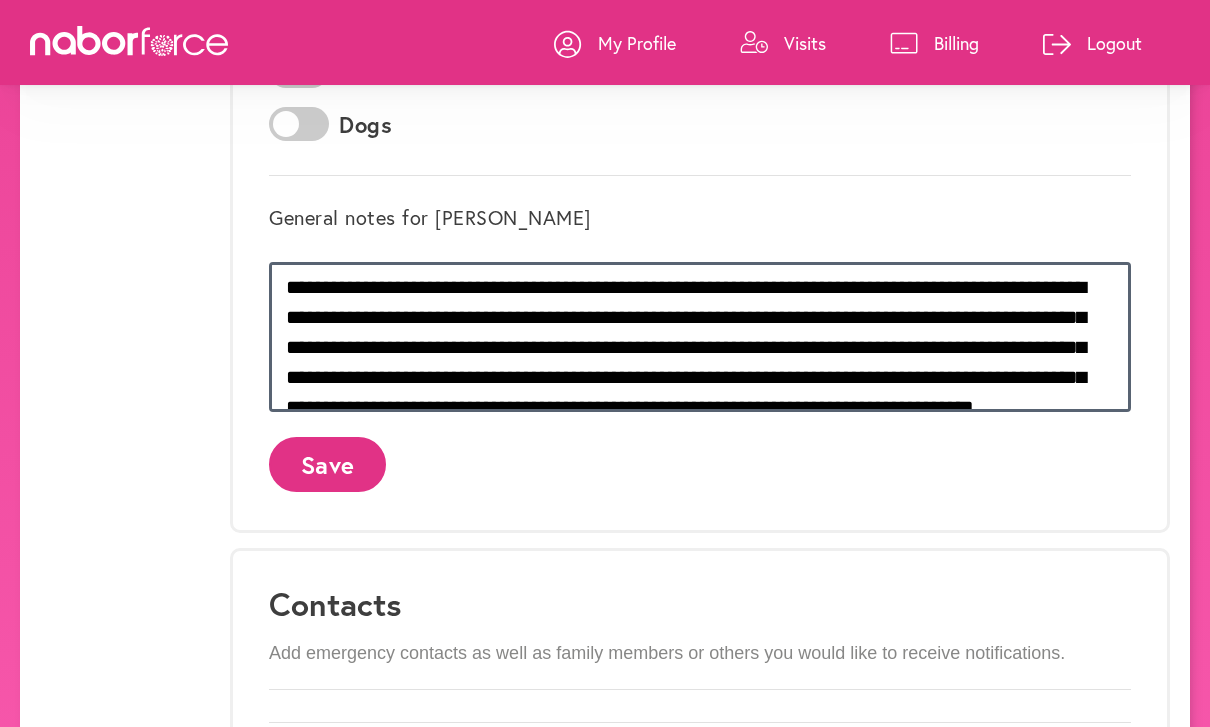 click on "**********" at bounding box center [700, 337] 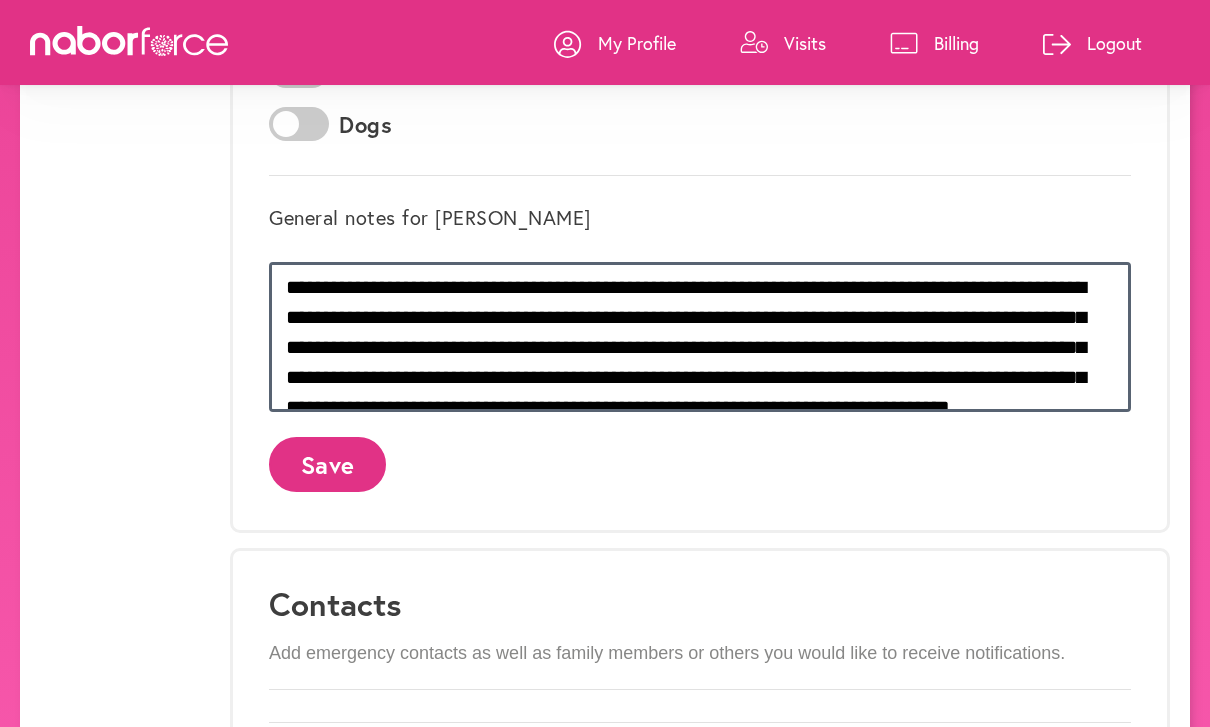 click on "**********" at bounding box center [700, 337] 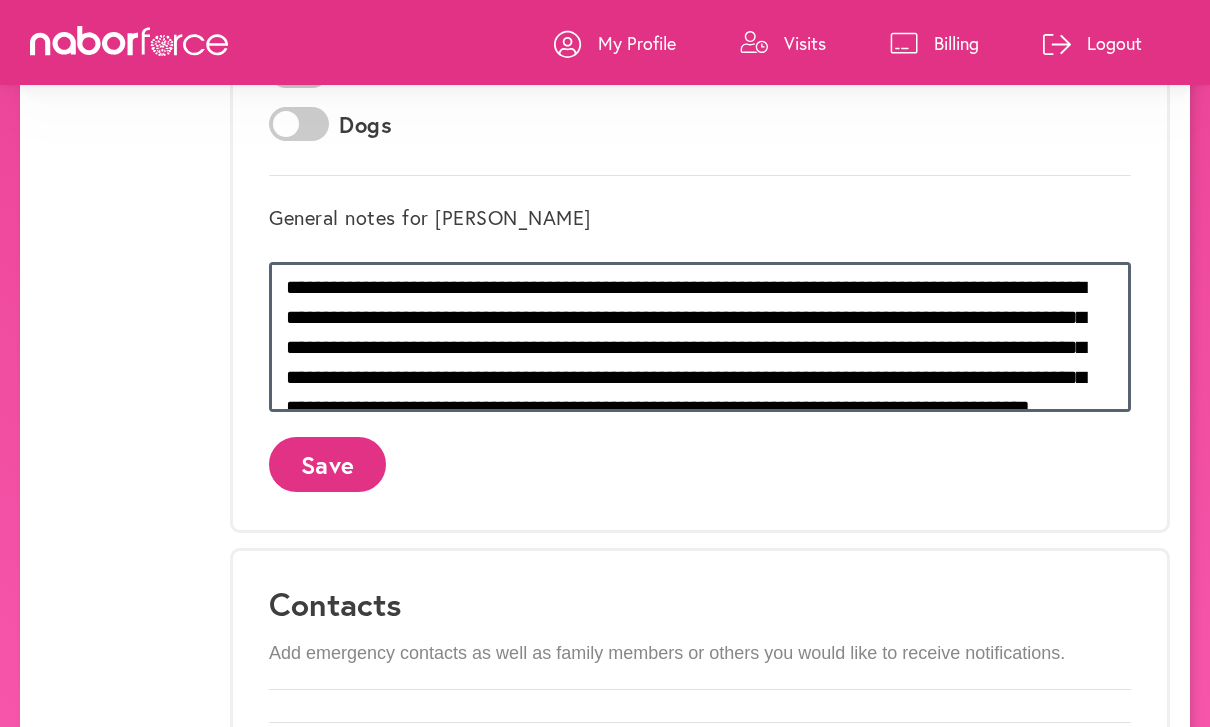 click on "**********" at bounding box center [700, 337] 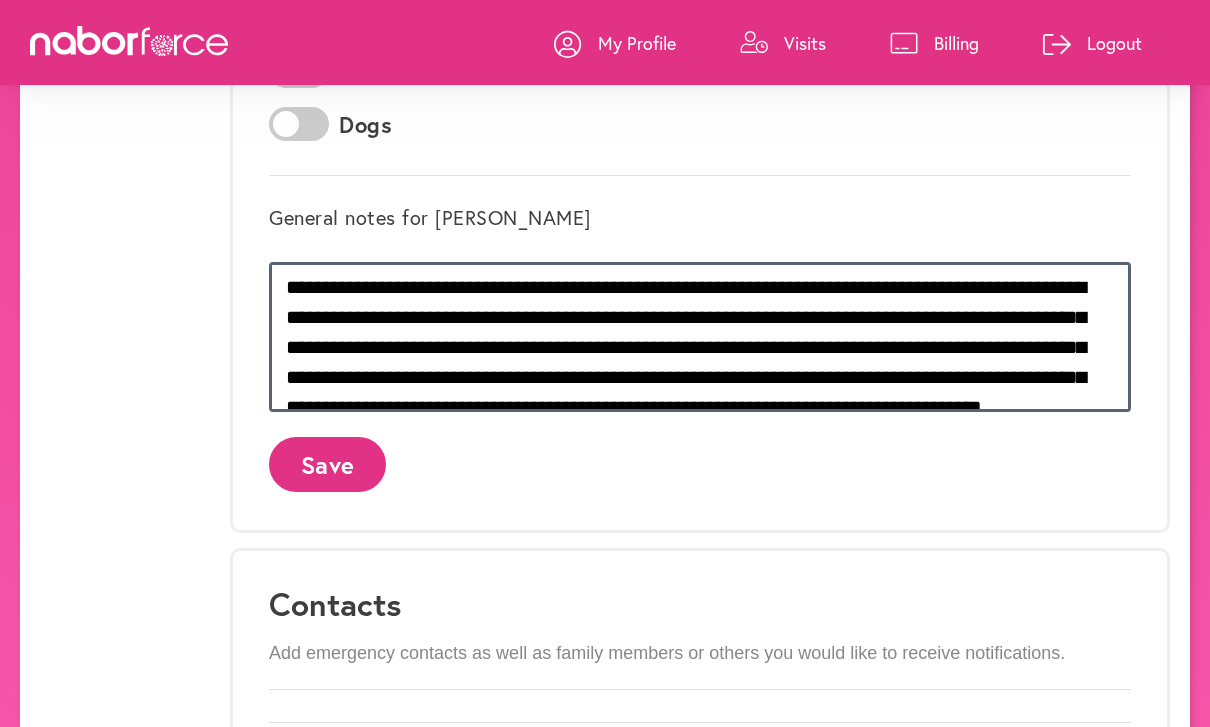 click on "**********" at bounding box center (700, 337) 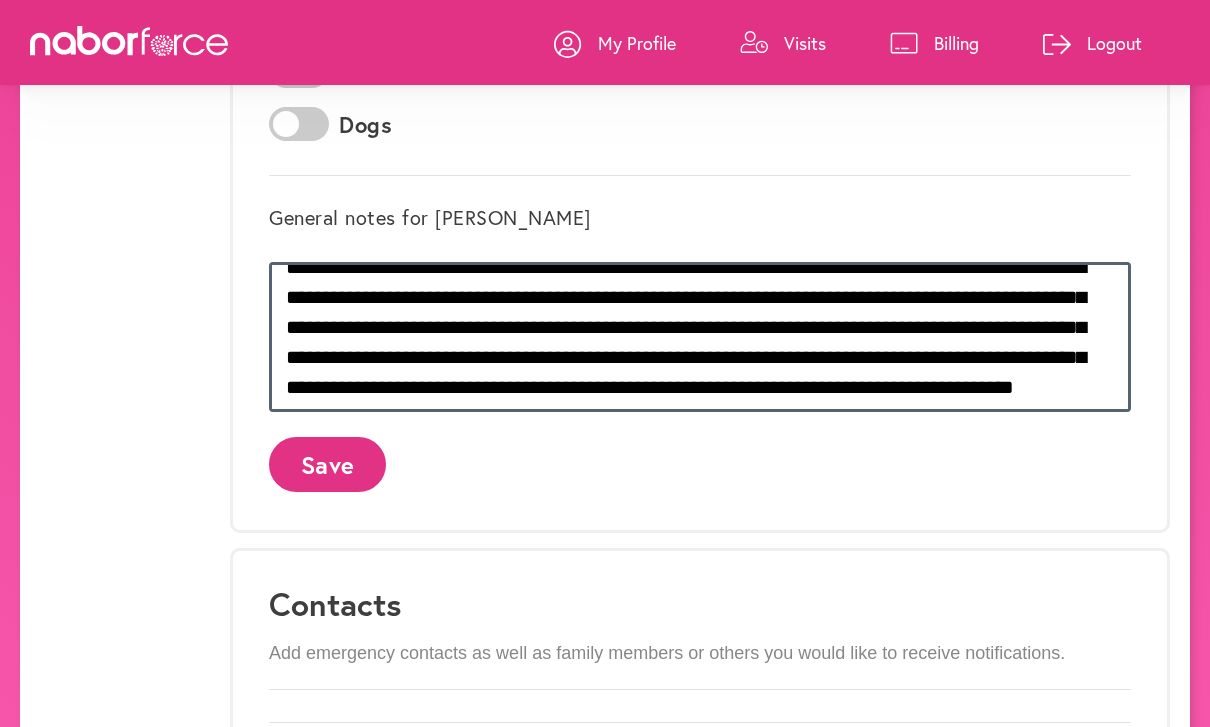 scroll, scrollTop: 48, scrollLeft: 0, axis: vertical 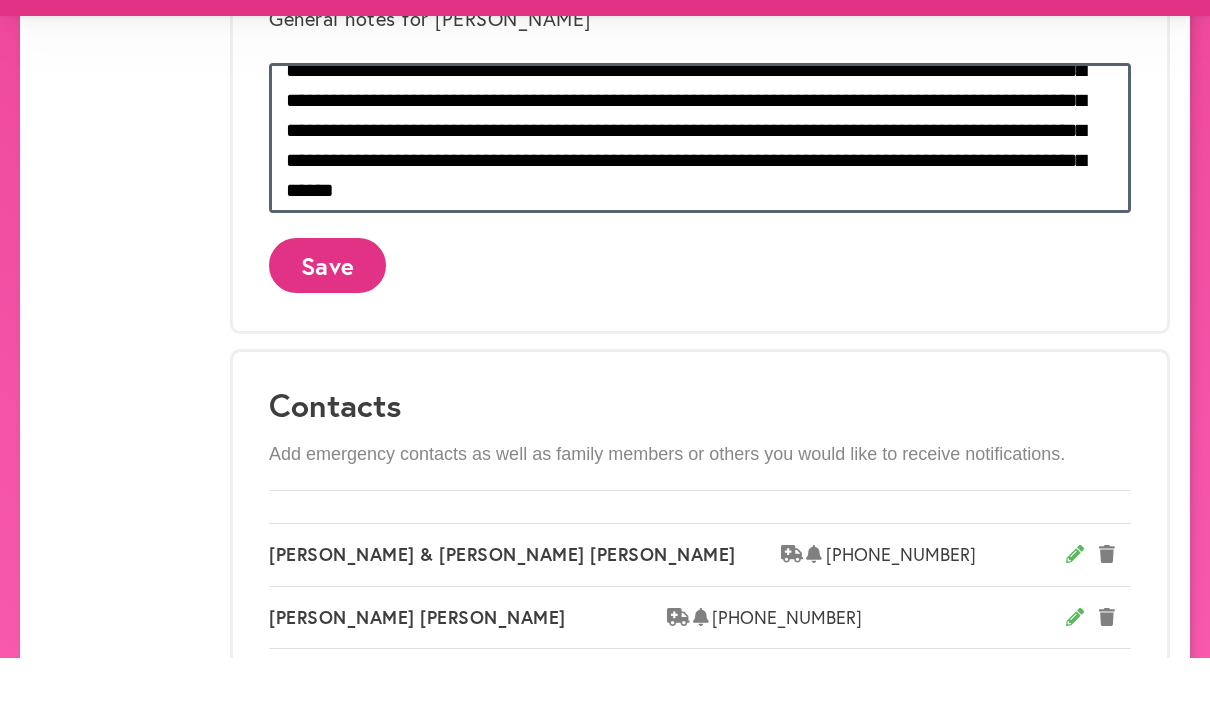 type on "**********" 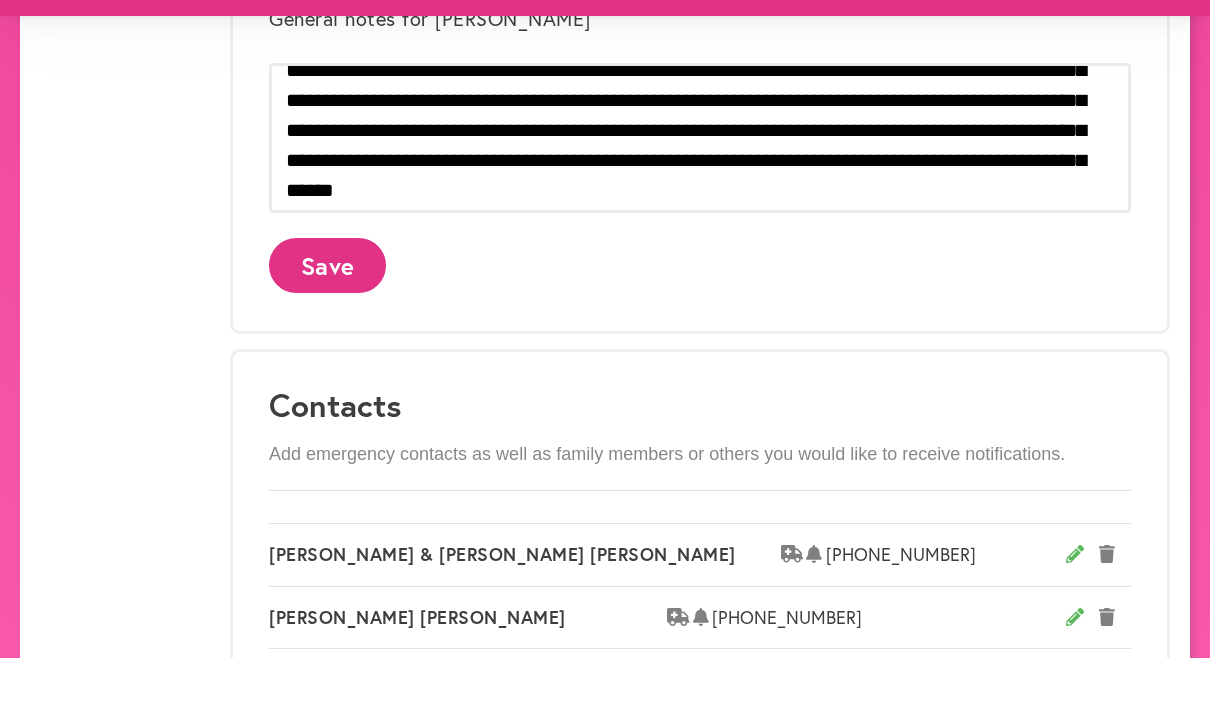 click on "Save" 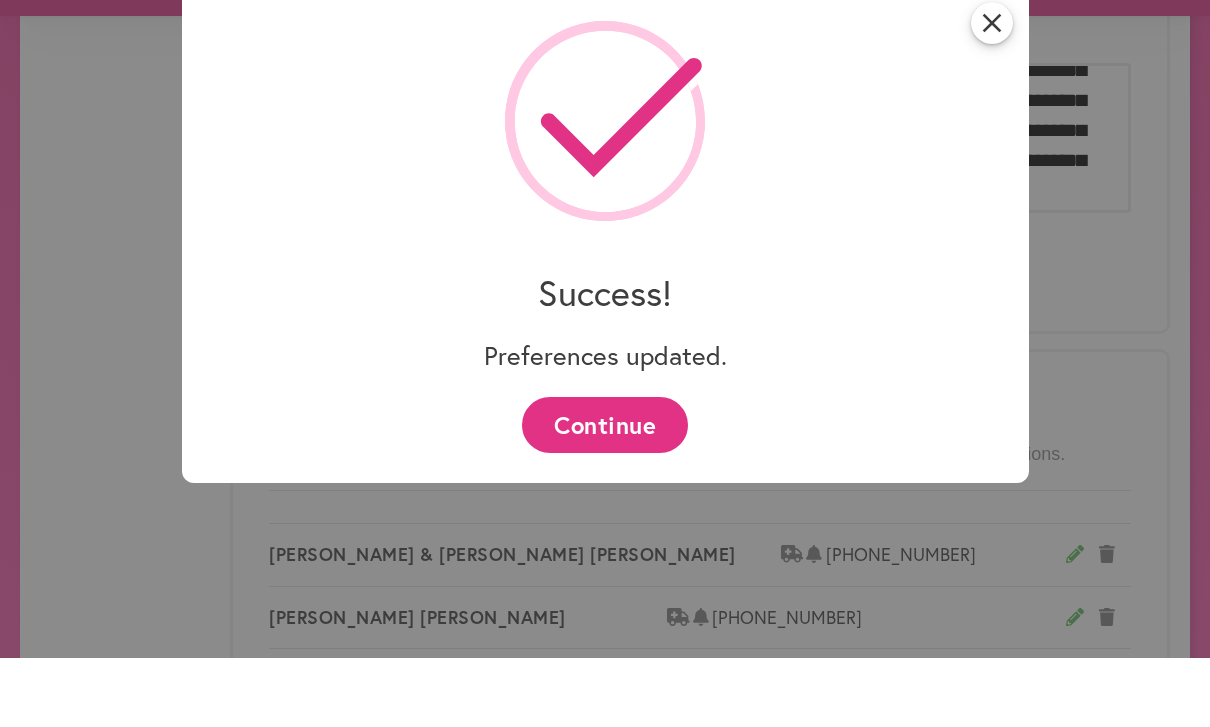 scroll, scrollTop: 0, scrollLeft: 0, axis: both 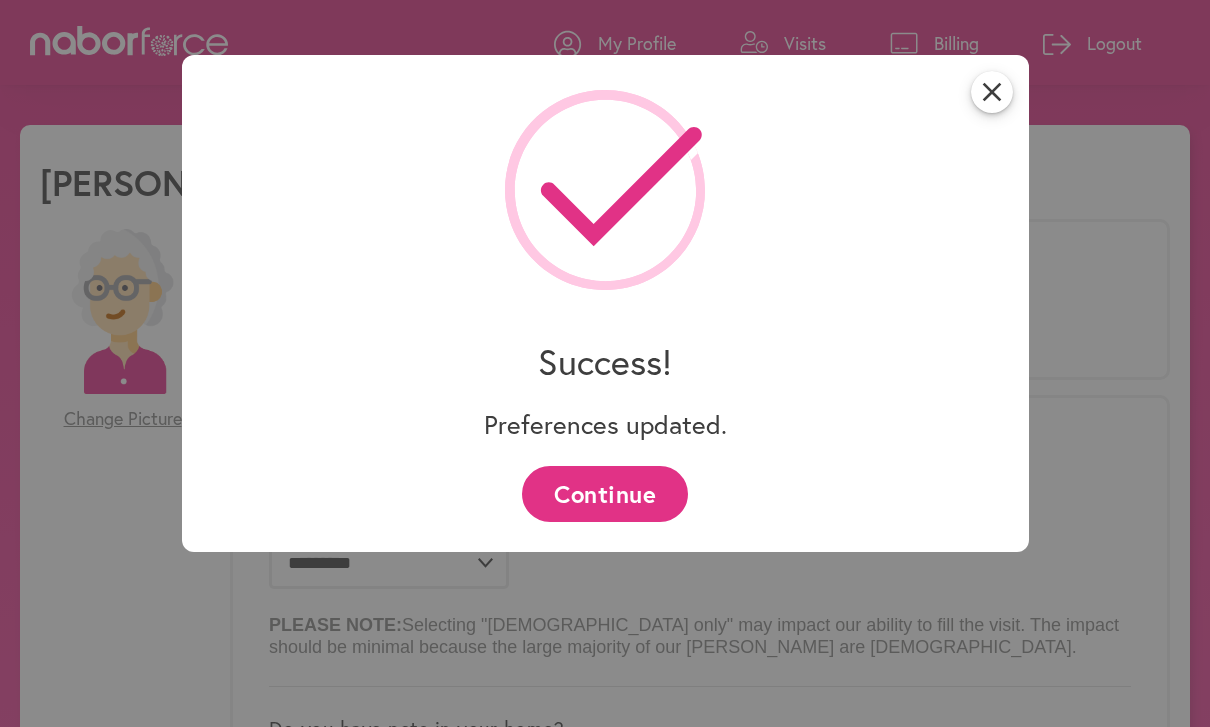click on "Continue" at bounding box center (604, 493) 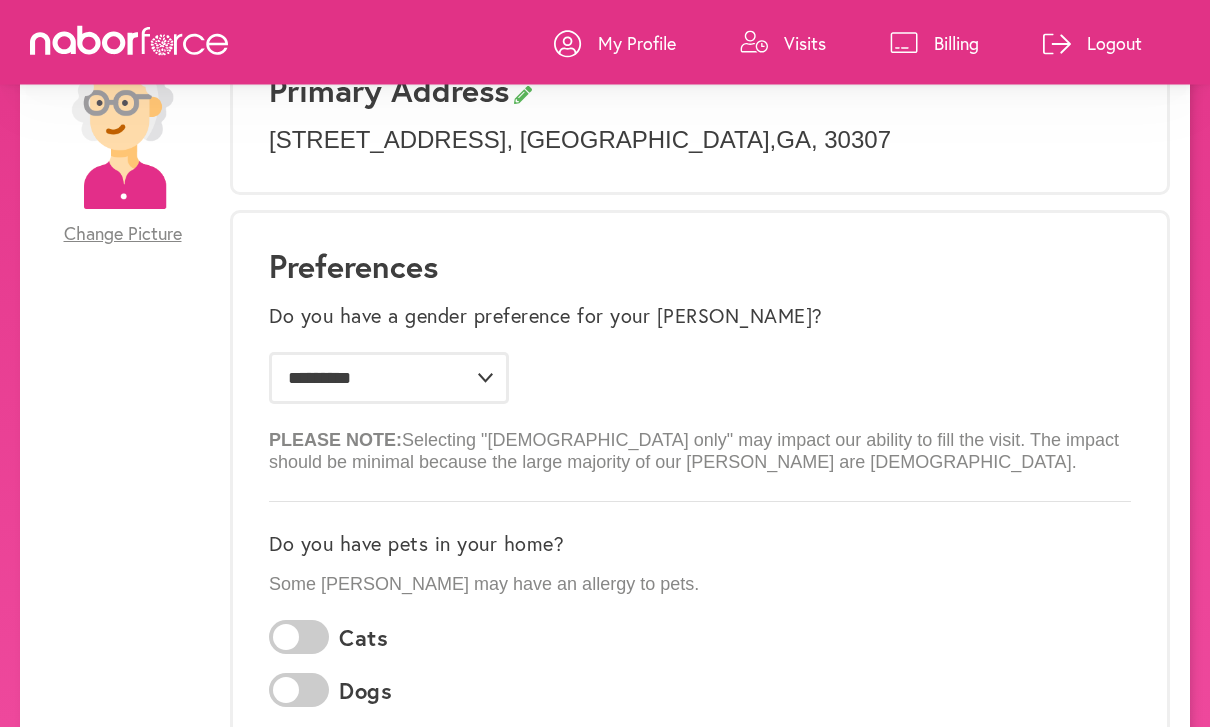 scroll, scrollTop: 0, scrollLeft: 0, axis: both 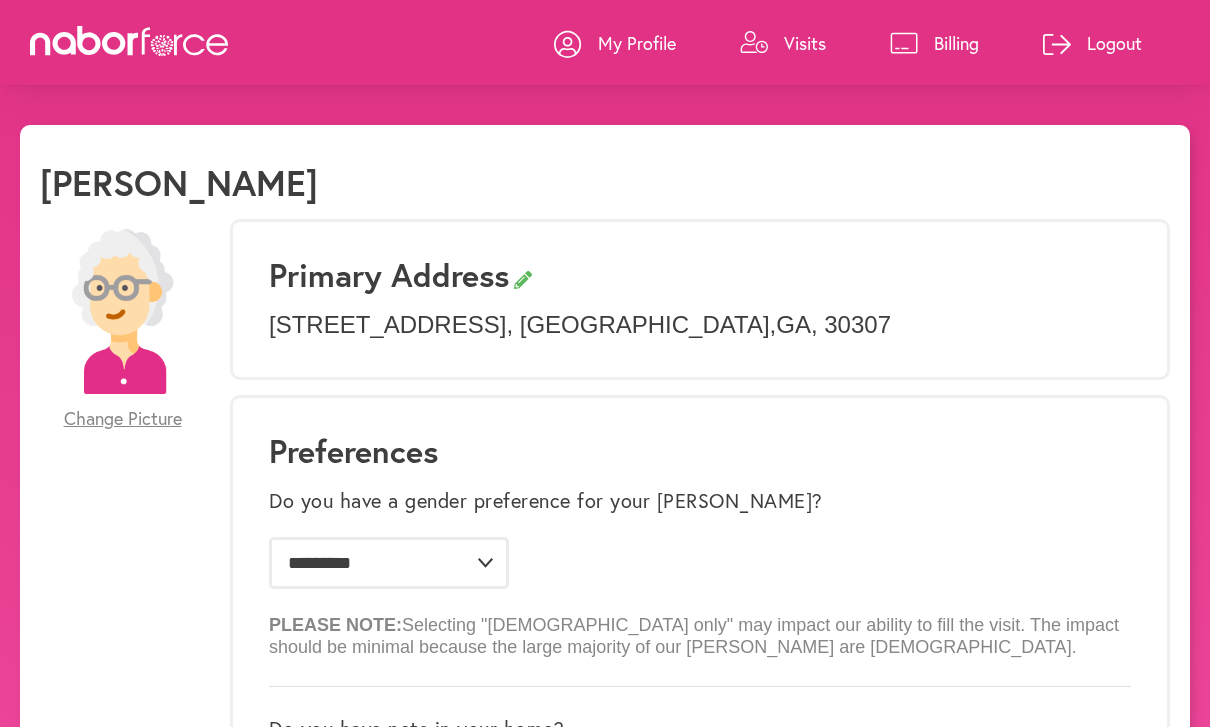 click on "Visits" at bounding box center [783, 43] 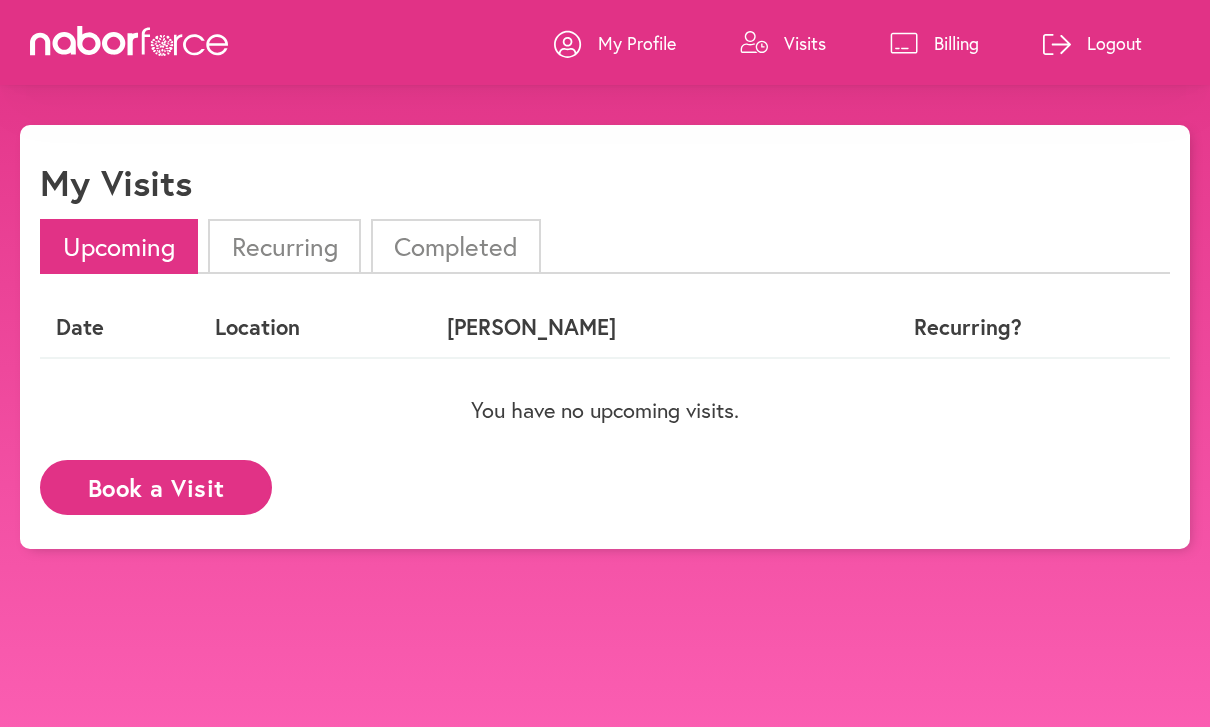 click on "Book a Visit" at bounding box center (156, 487) 